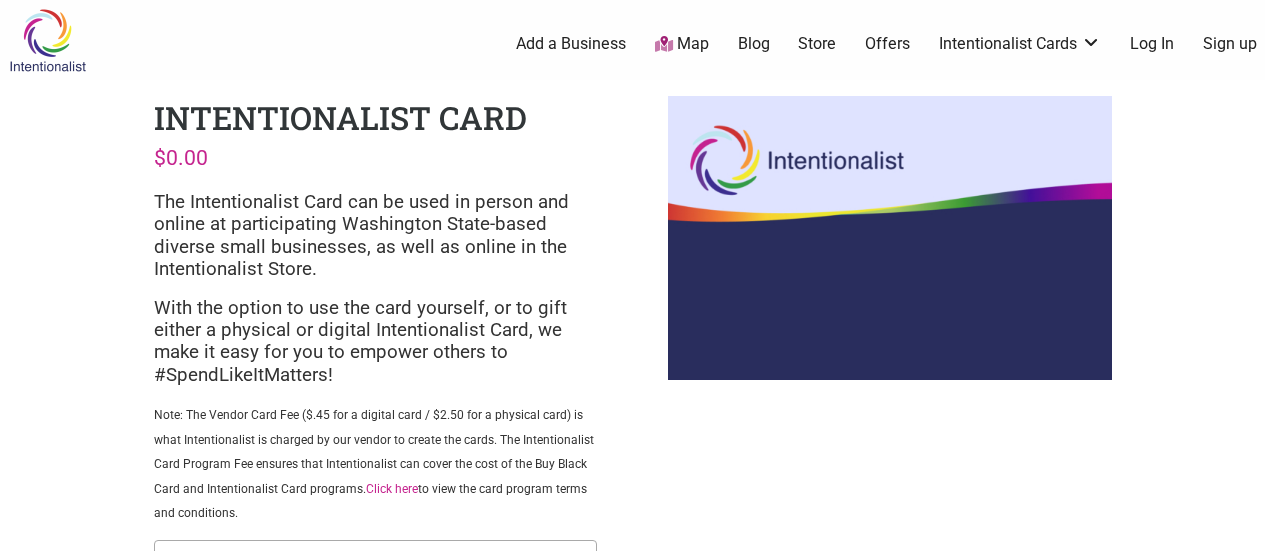 select on "Digital" 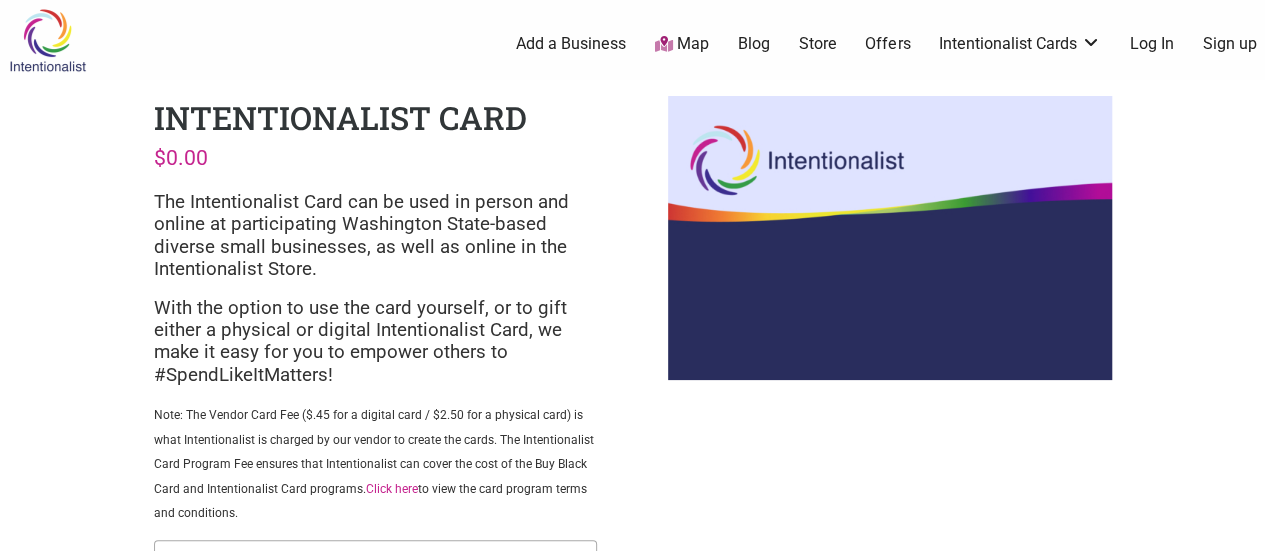 click on "Intentionalist
Spend like it matters
0 Add a Business
Map
Blog
Store
Offers
Intentionalist Cards
Buy Black Card
Intentionalist Card
My Cards
Log In Sign up
Intentionalist
Intentionalist Card $ 0.00
The Intentionalist Card can be used in person and online at participating Washington State-based diverse small businesses, as well as online in the Intentionalist Store.
With the option to use the card yourself, or to gift either a physical or digital Intentionalist Card, we make it easy for you to empower others to #SpendLikeItMatters!
Click here  to view the card program terms and conditions." at bounding box center [632, 753] 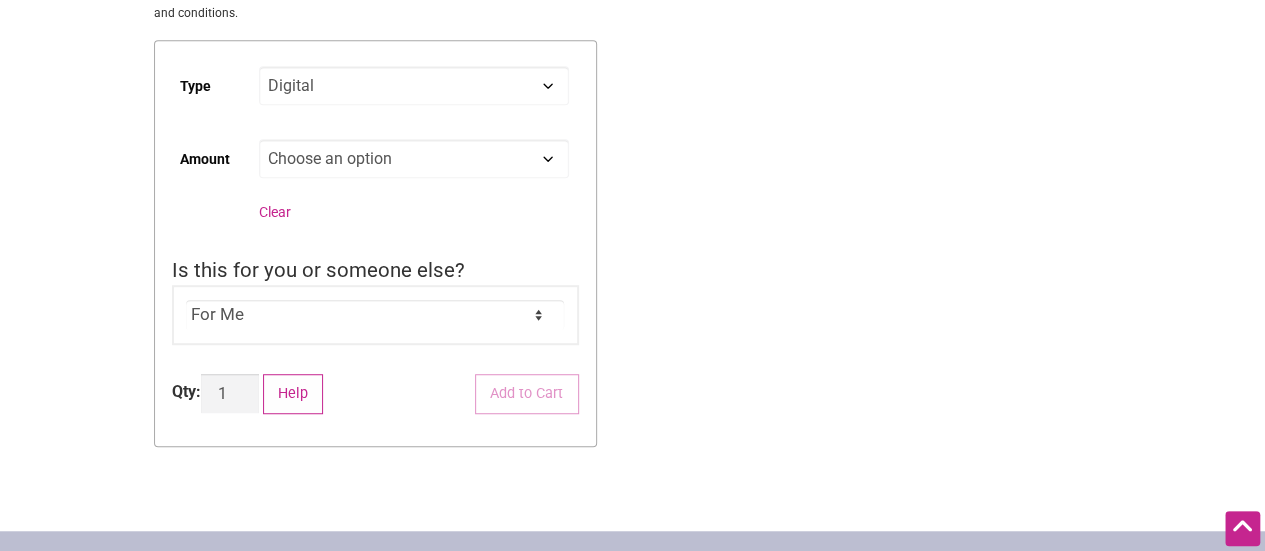 click on "Choose an option Digital Physical" 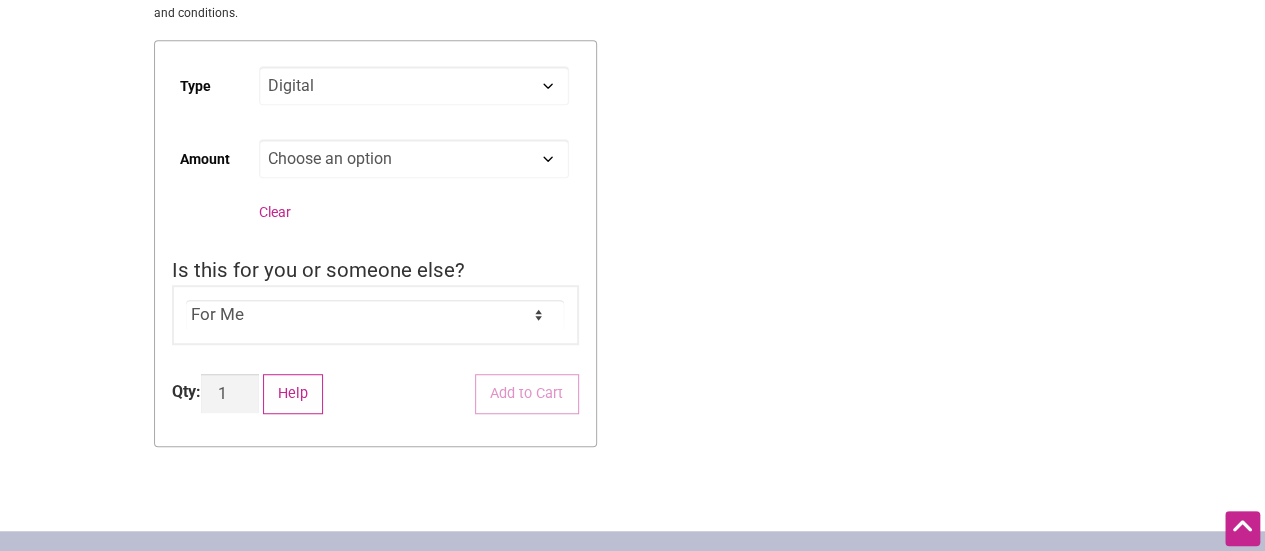 click on "Choose an option Custom 25 50 100 150 200 250 500" 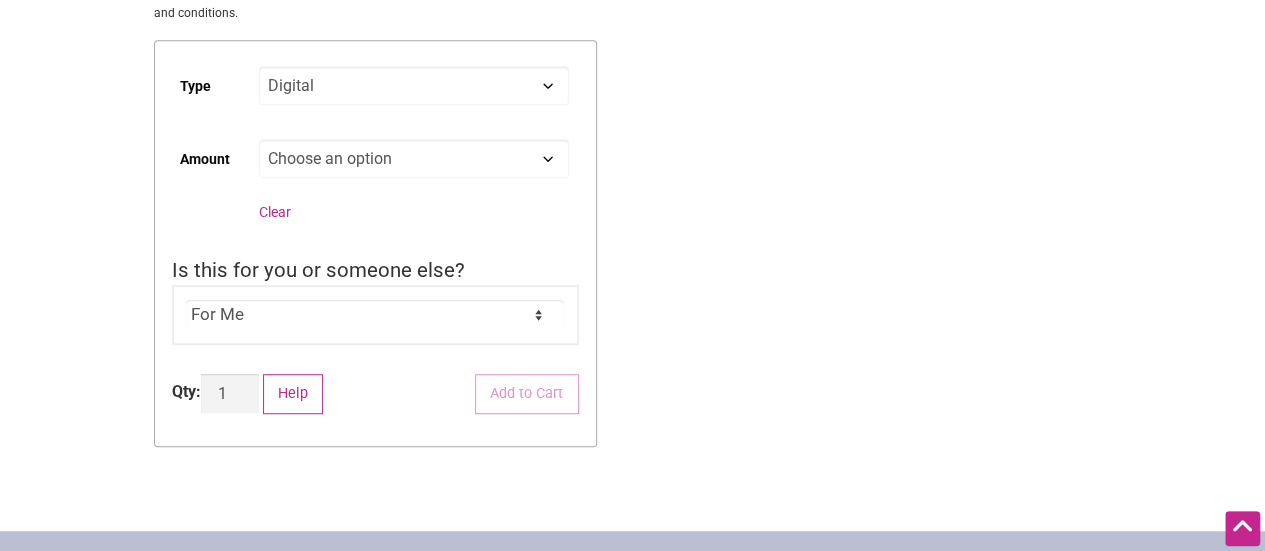 select on "Custom" 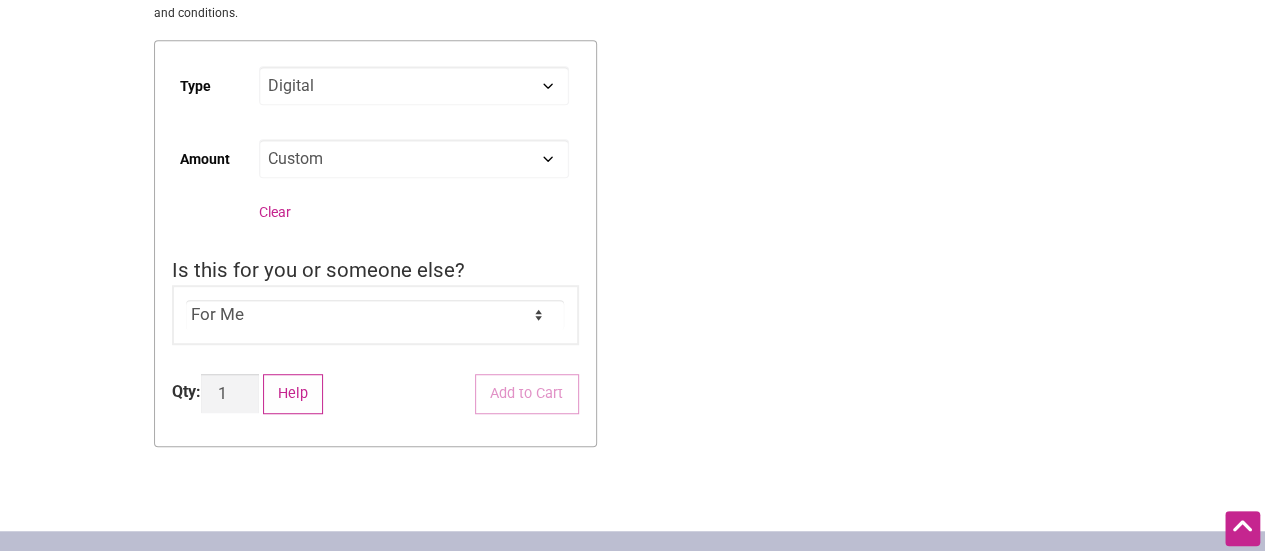 click on "Choose an option Custom 25 50 100 150 200 250 500" 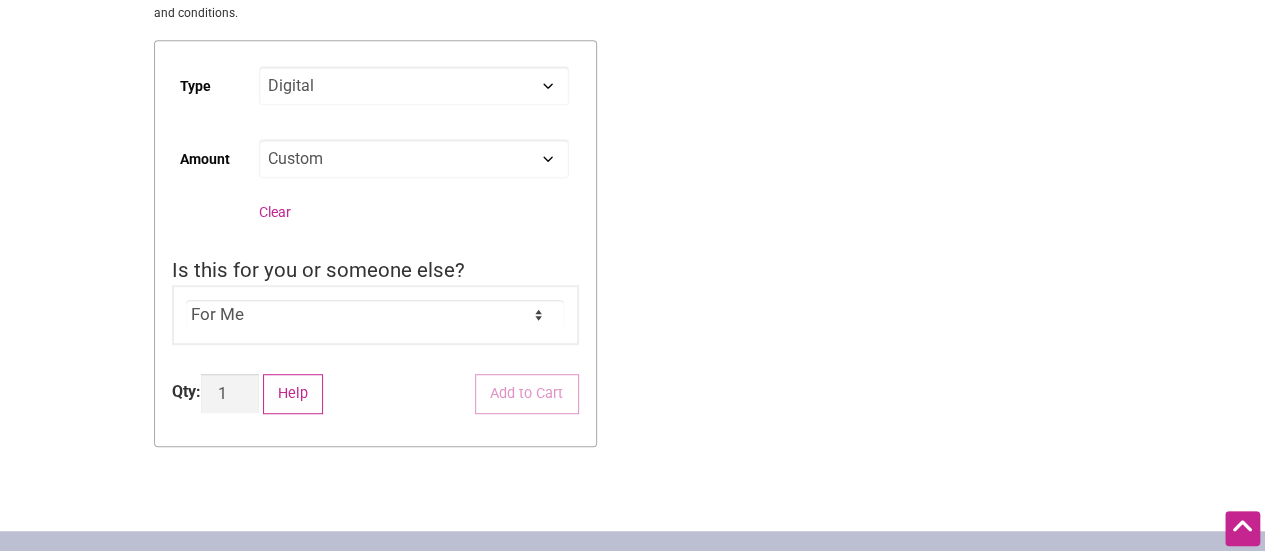 select on "Digital" 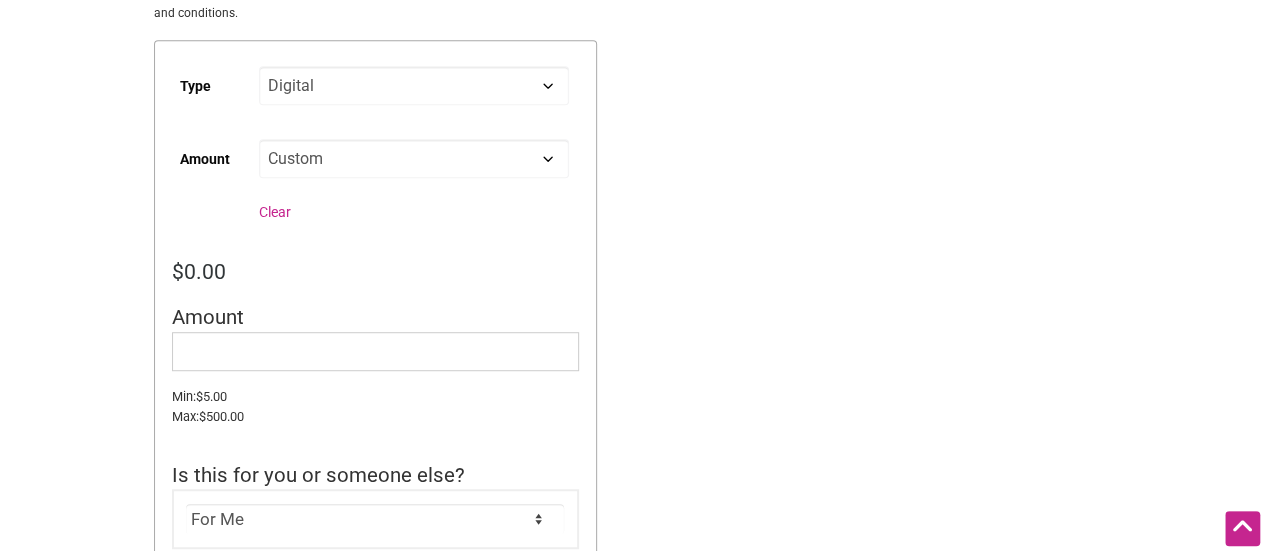 click on "Choose an option Custom 25 50 100 150 200 250 500 Clear" 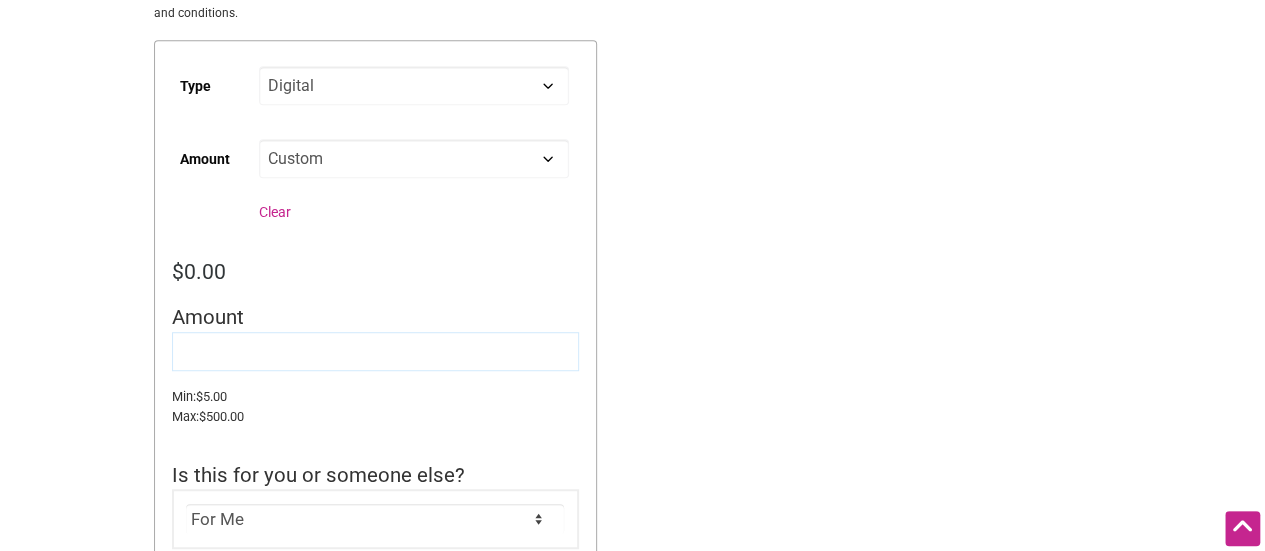 click 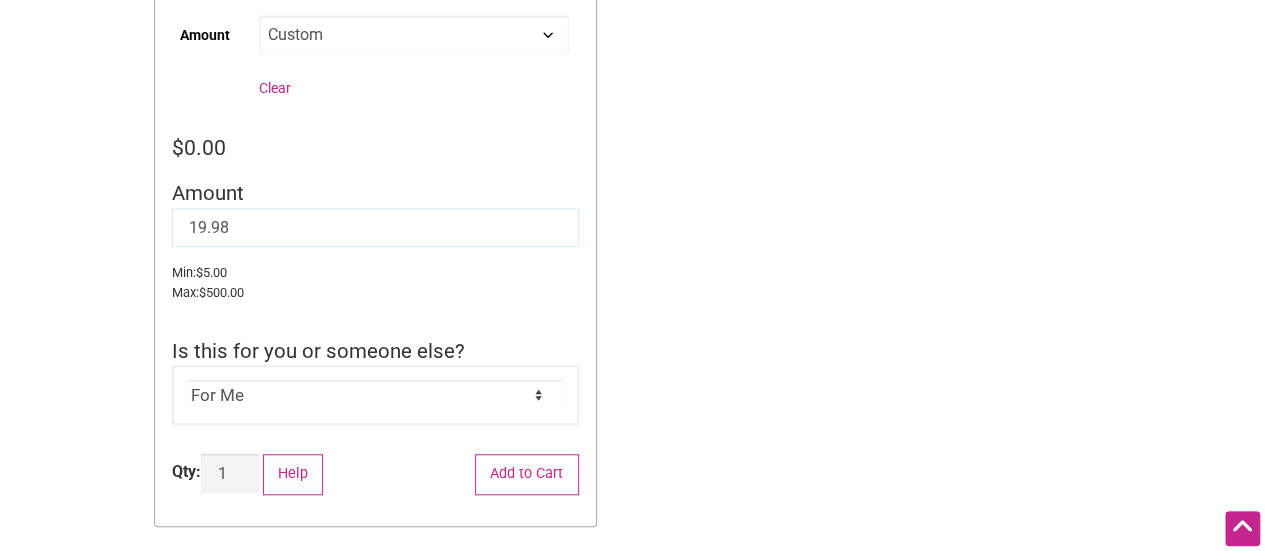 scroll, scrollTop: 600, scrollLeft: 0, axis: vertical 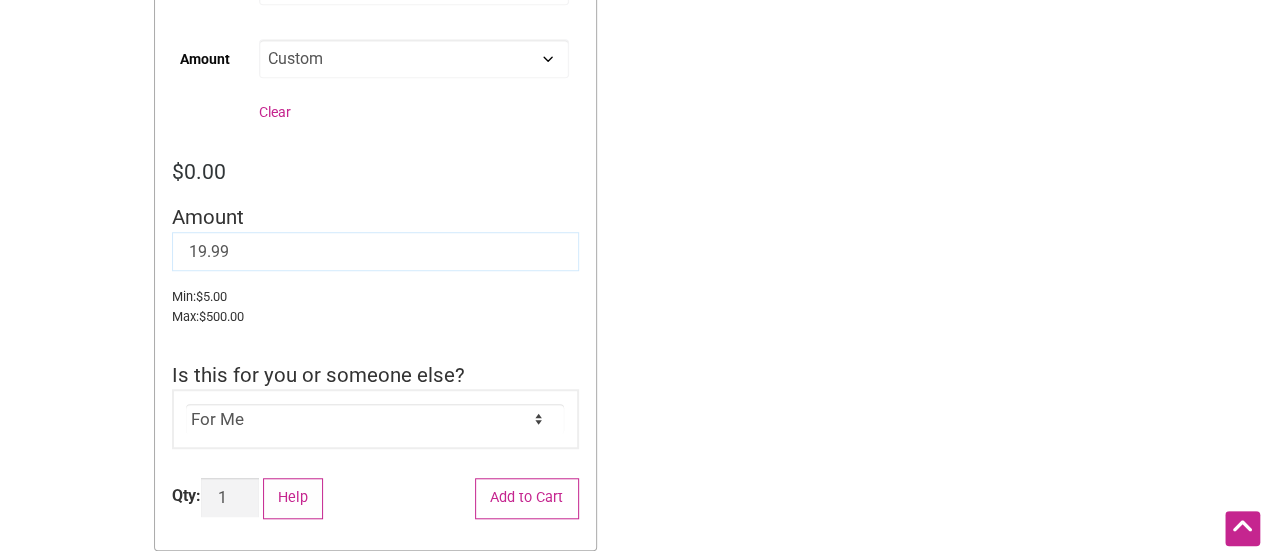click on "19.99" 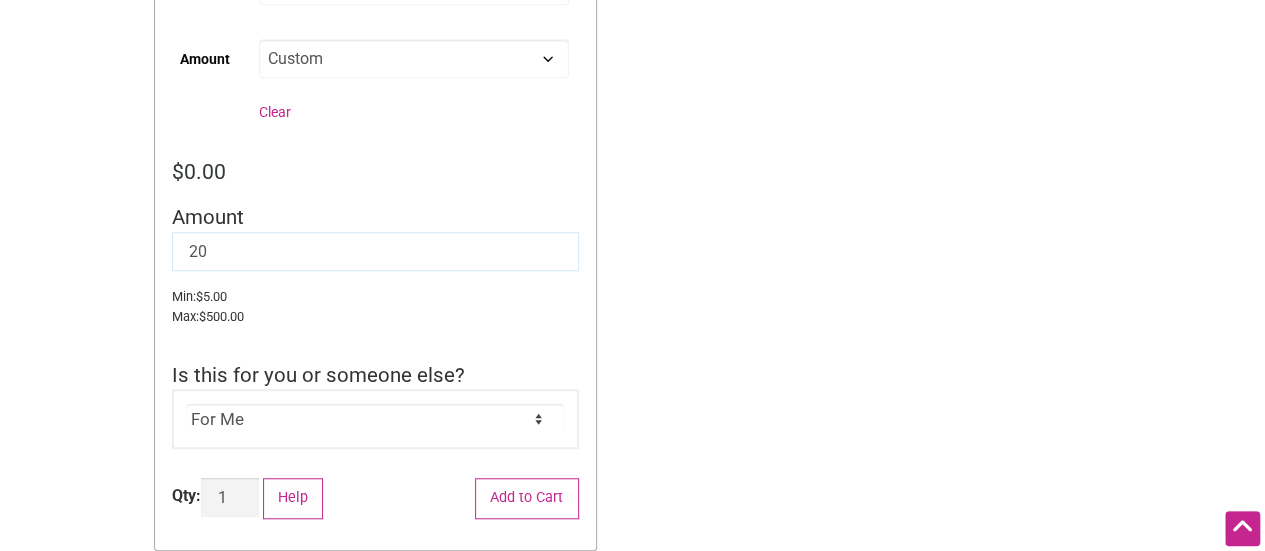 type on "20" 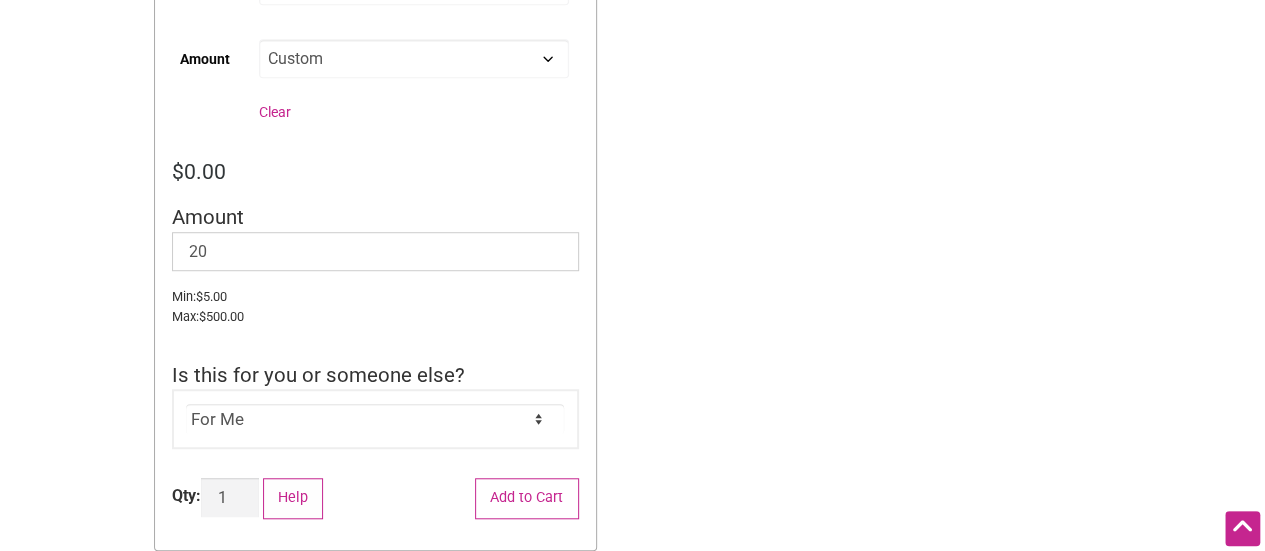 click on "Intentionalist
Spend like it matters
0 Add a Business
Map
Blog
Store
Offers
Intentionalist Cards
Buy Black Card
Intentionalist Card
My Cards
Log In Sign up
Intentionalist
Intentionalist Card $ 20.00
The Intentionalist Card can be used in person and online at participating Washington State-based diverse small businesses, as well as online in the Intentionalist Store.
With the option to use the card yourself, or to gift either a physical or digital Intentionalist Card, we make it easy for you to empower others to #SpendLikeItMatters!
Click here  to view the card program terms and conditions." at bounding box center (632, 255) 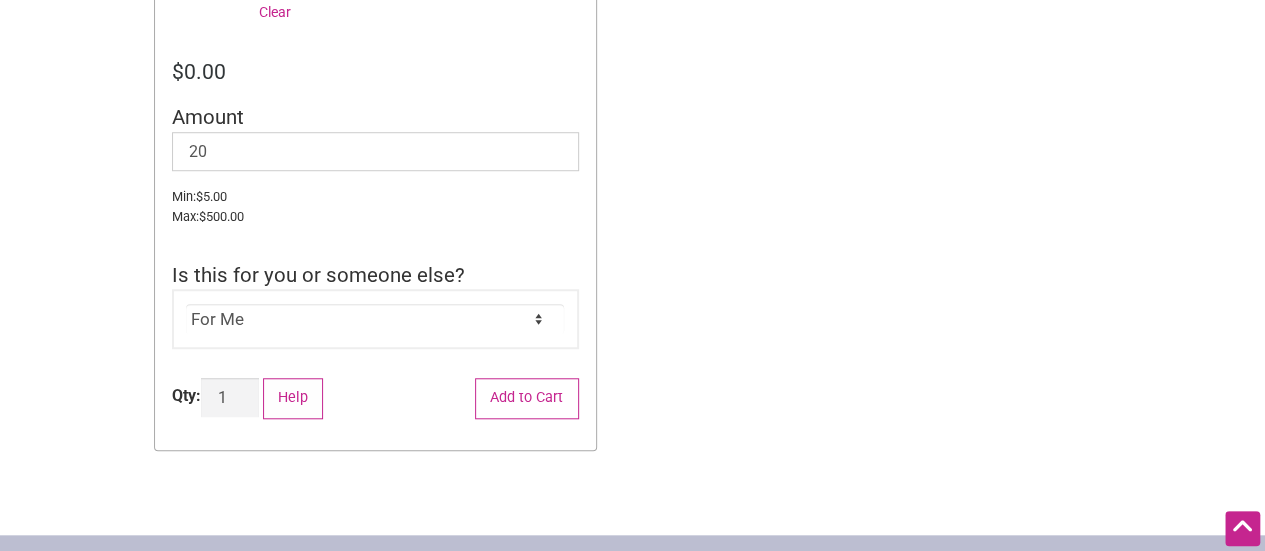click on "For Me For Someone Else" 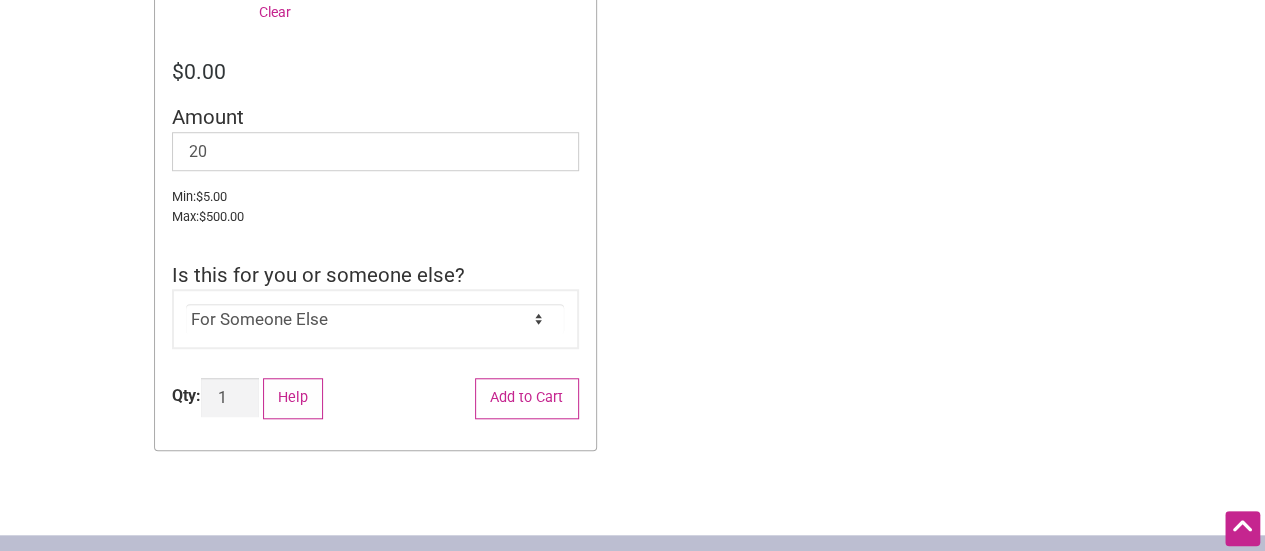 click on "For Me For Someone Else" 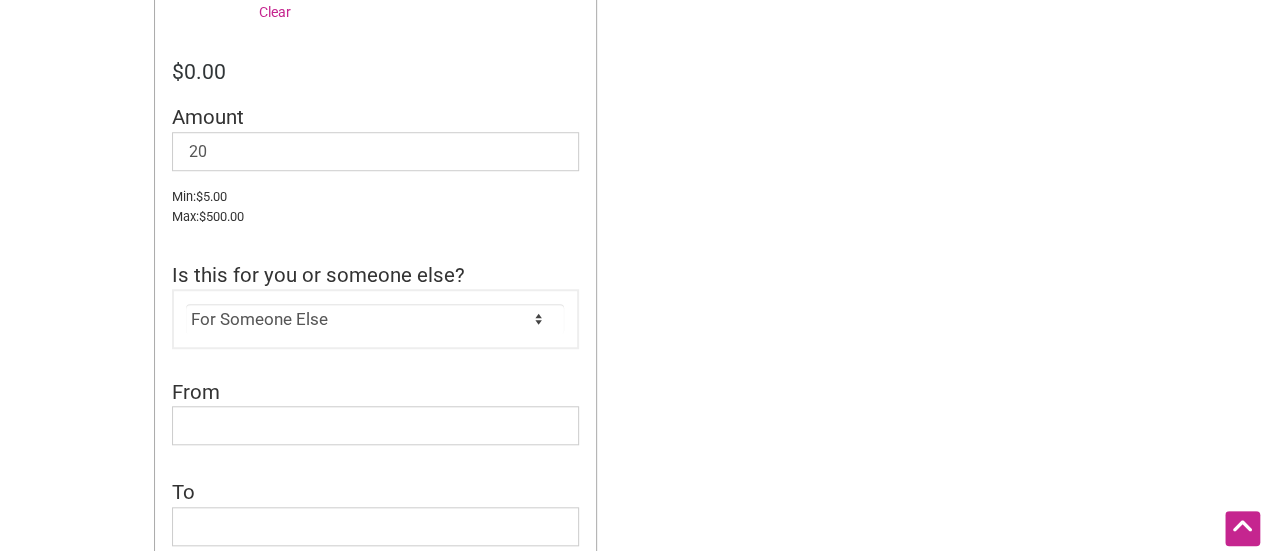 scroll, scrollTop: 900, scrollLeft: 0, axis: vertical 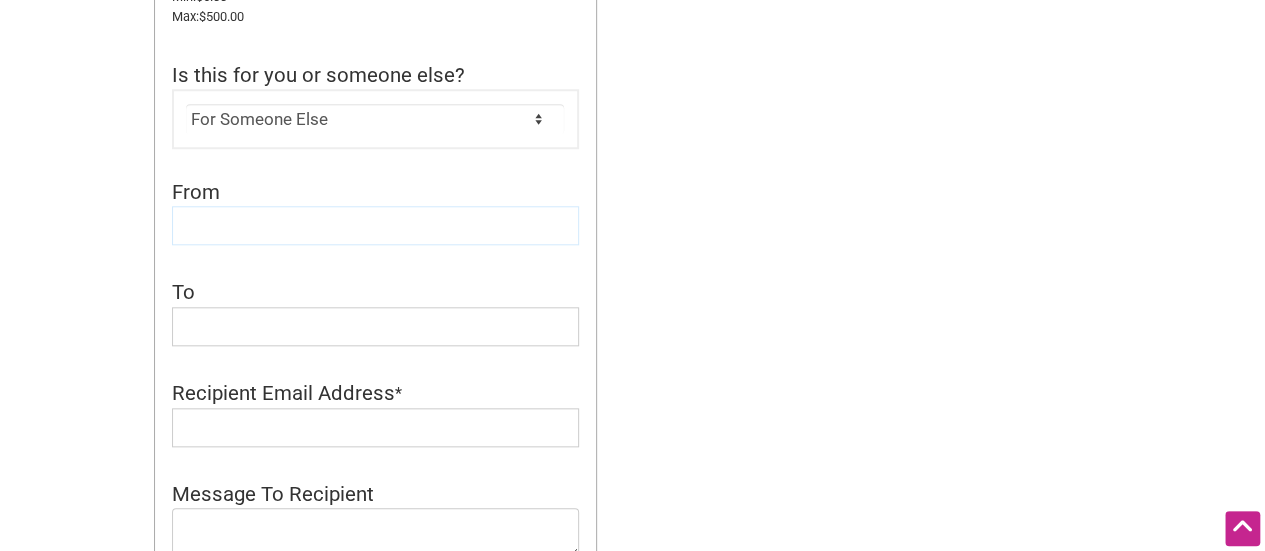 click 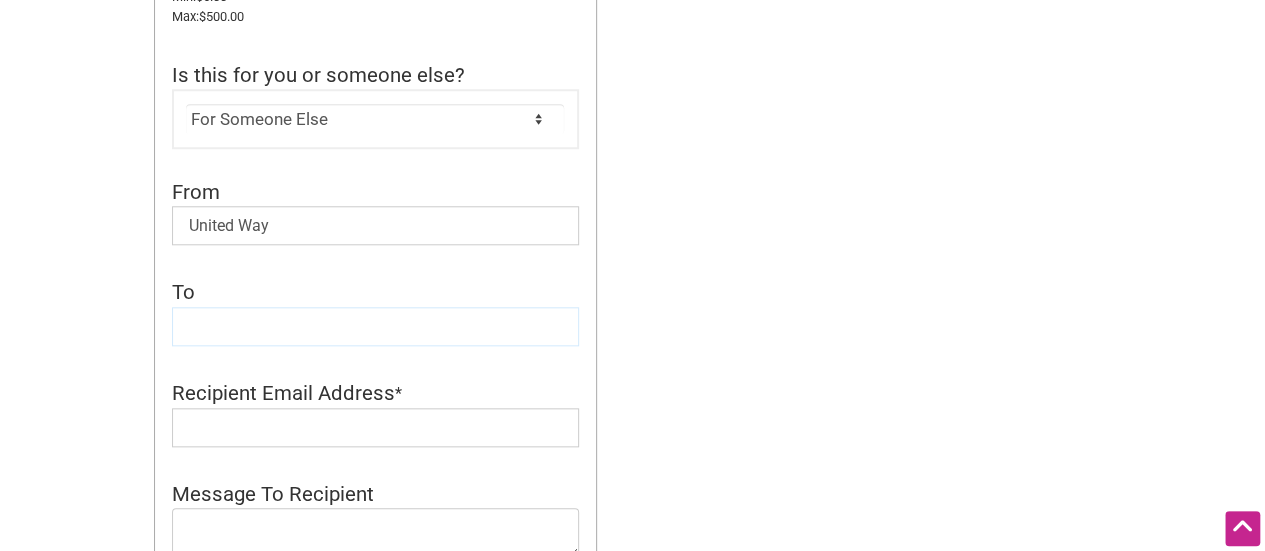 click 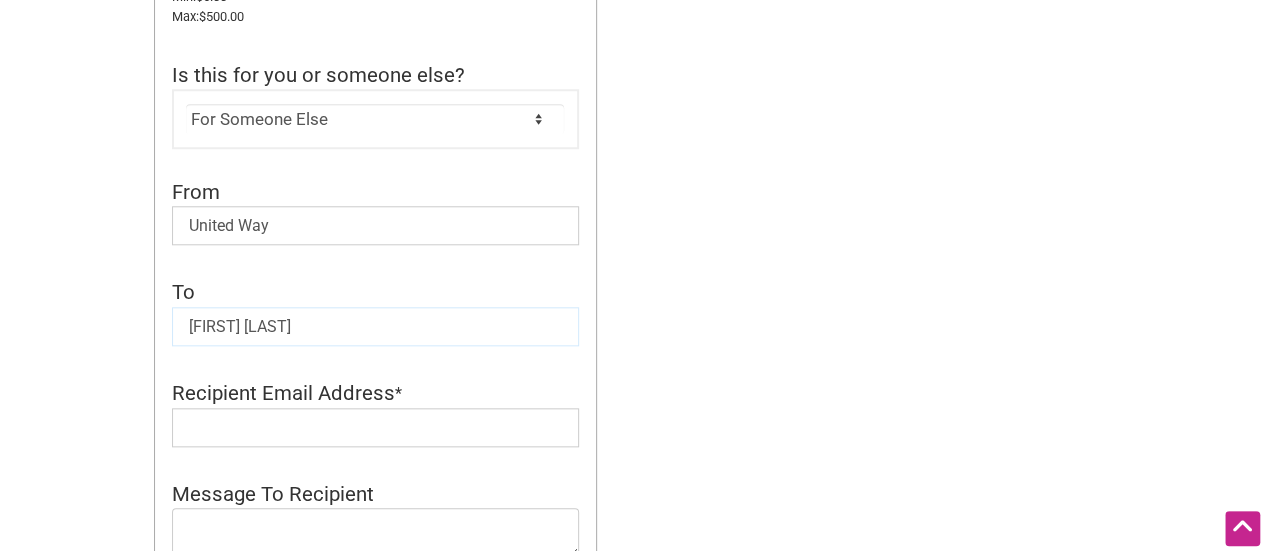 type on "[FIRST] [LAST]" 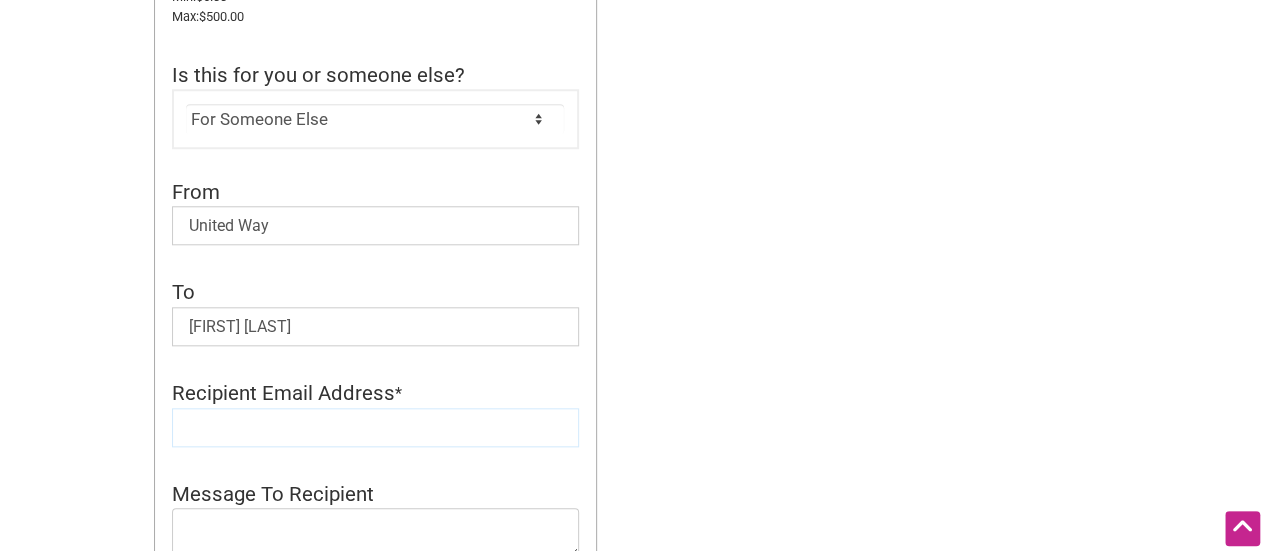 type on "p" 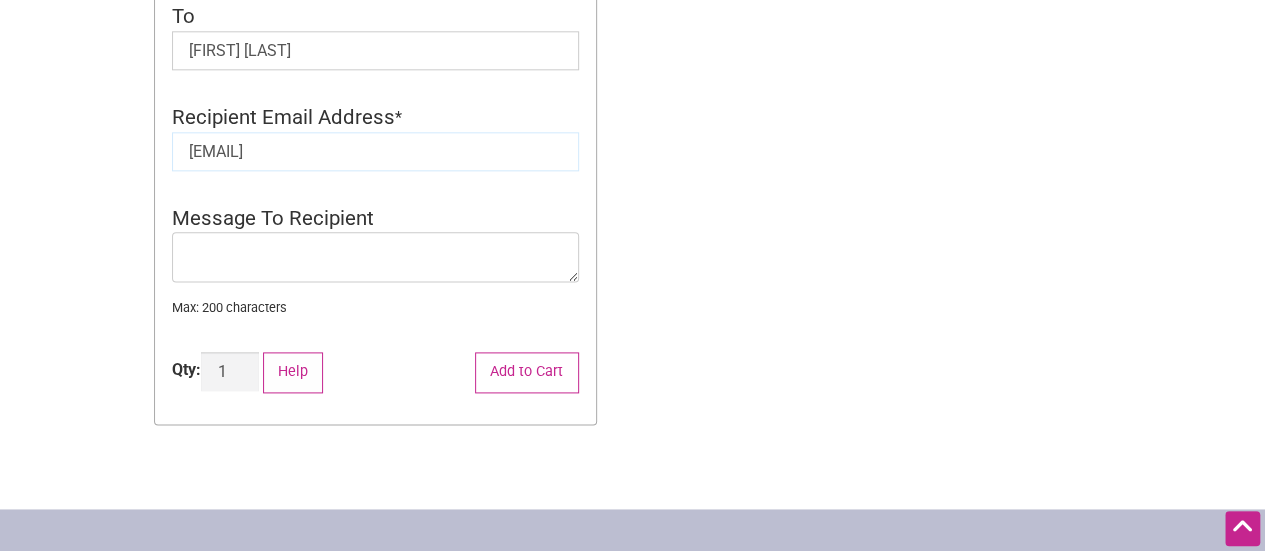 scroll, scrollTop: 1178, scrollLeft: 0, axis: vertical 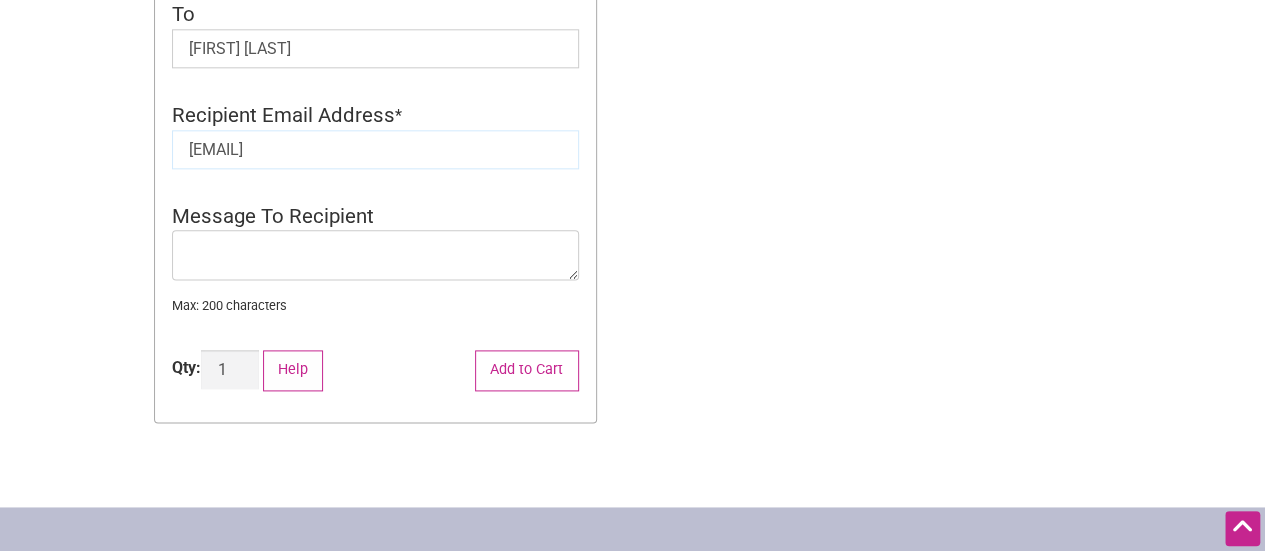 type on "[EMAIL]" 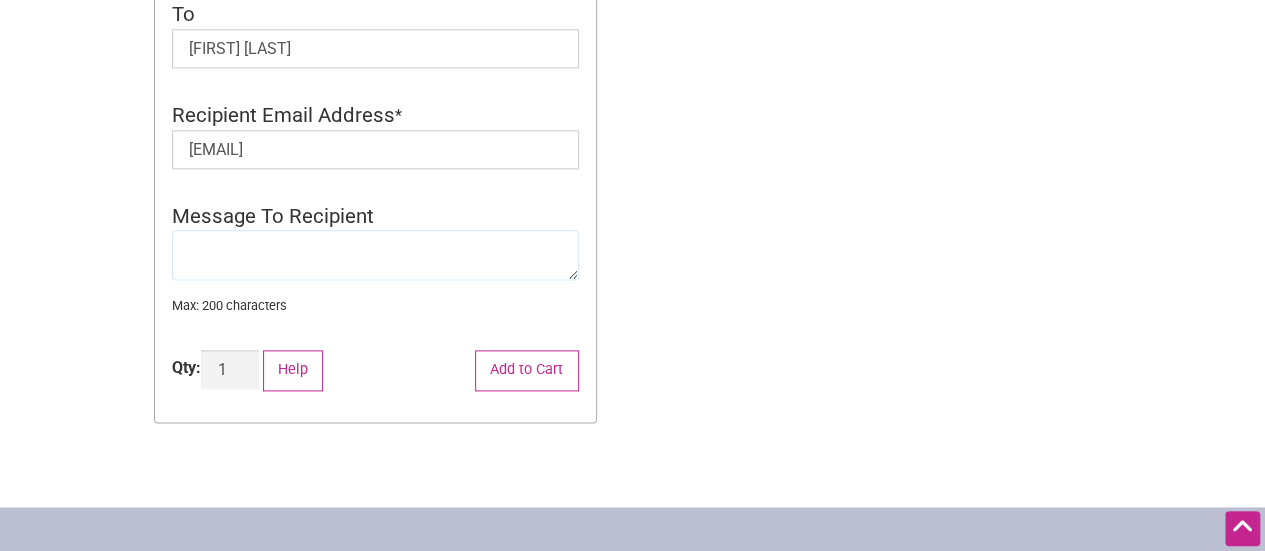 click 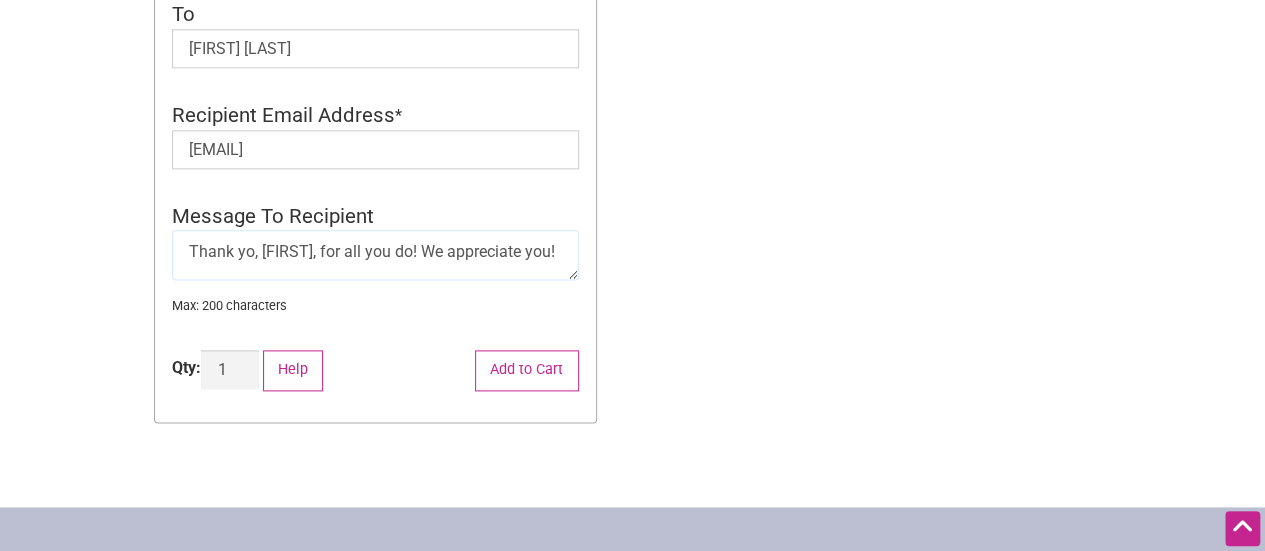click on "Thank yo, [FIRST], for all you do! We appreciate you!" 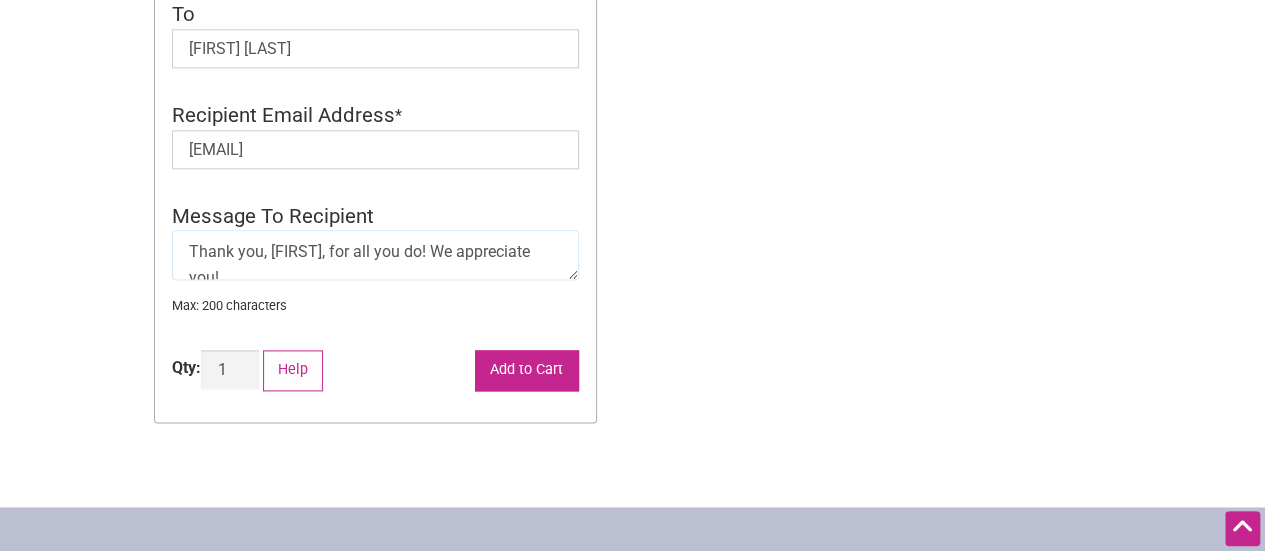 type on "Thank you, [FIRST], for all you do! We appreciate you!" 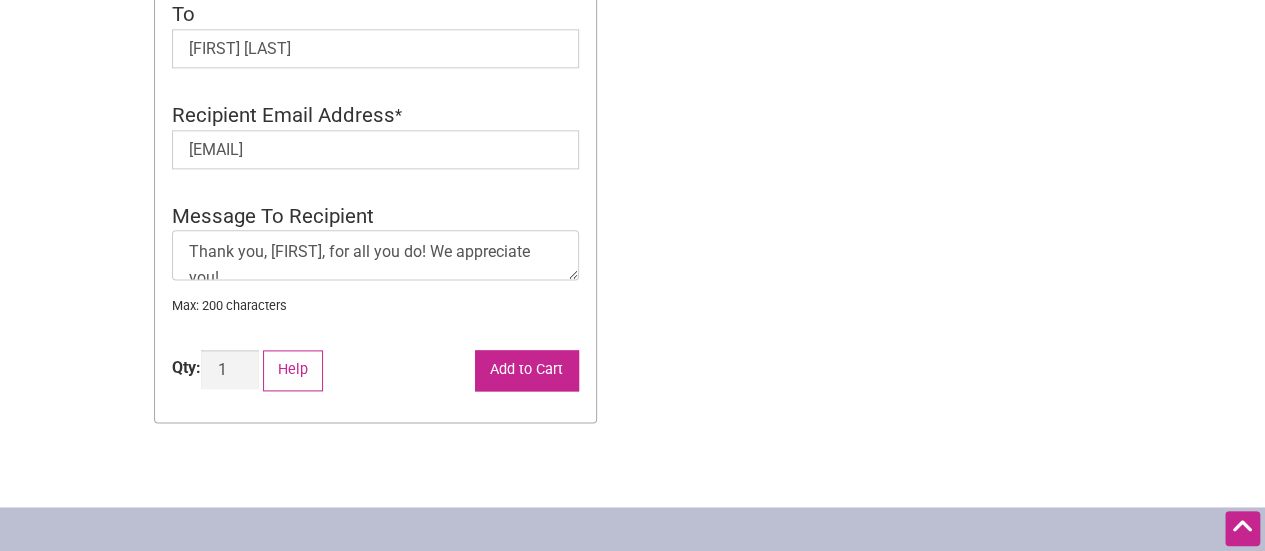 click on "Add to Cart" 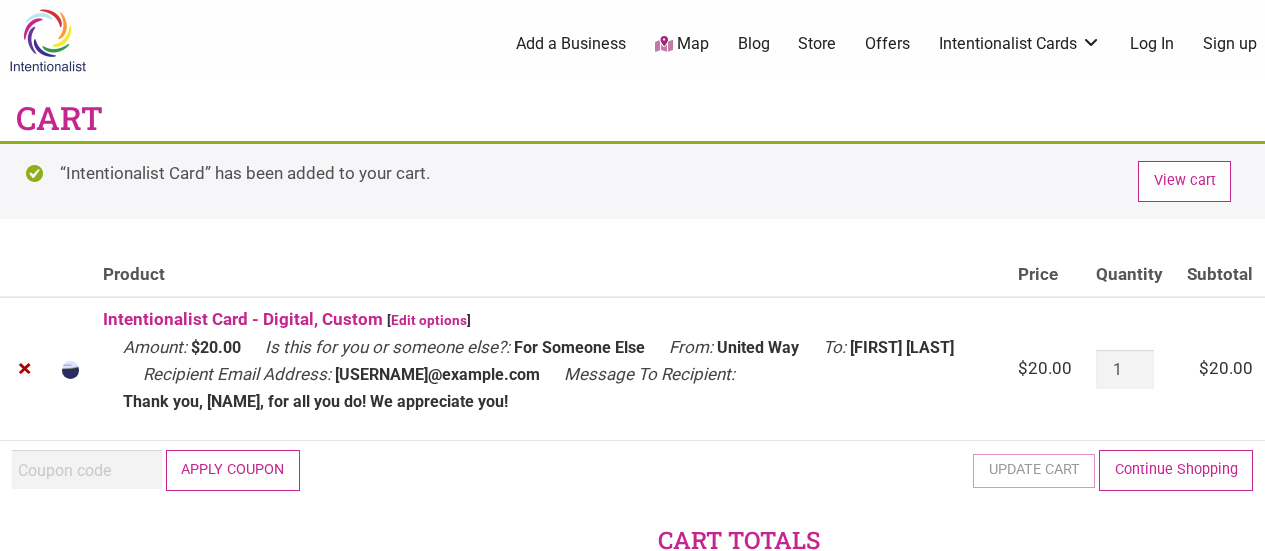scroll, scrollTop: 0, scrollLeft: 0, axis: both 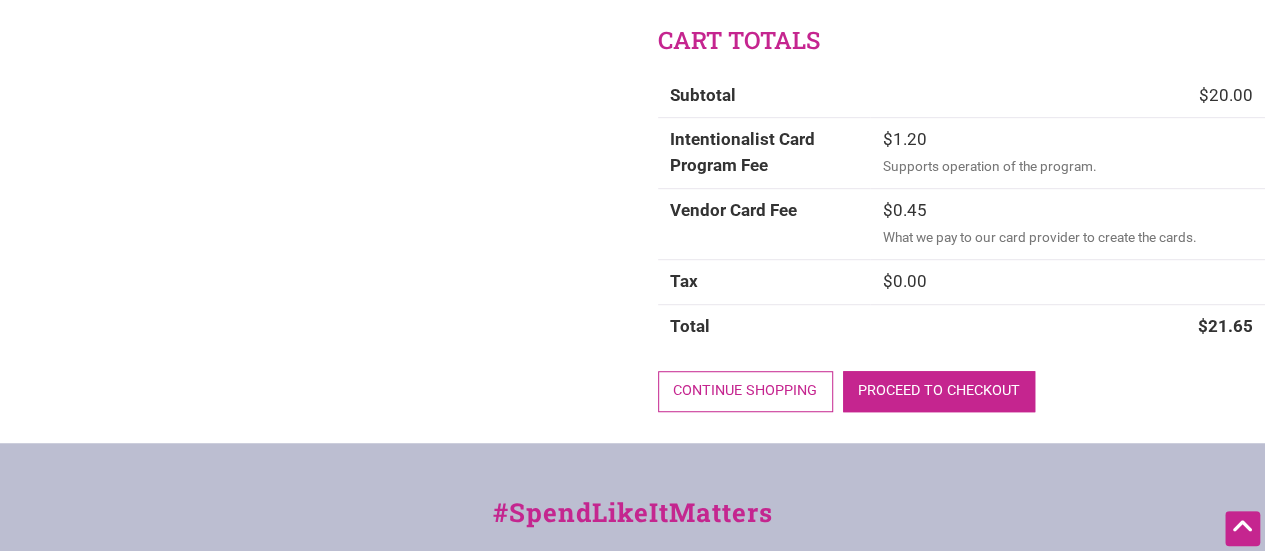 click on "Proceed to checkout" at bounding box center (939, 391) 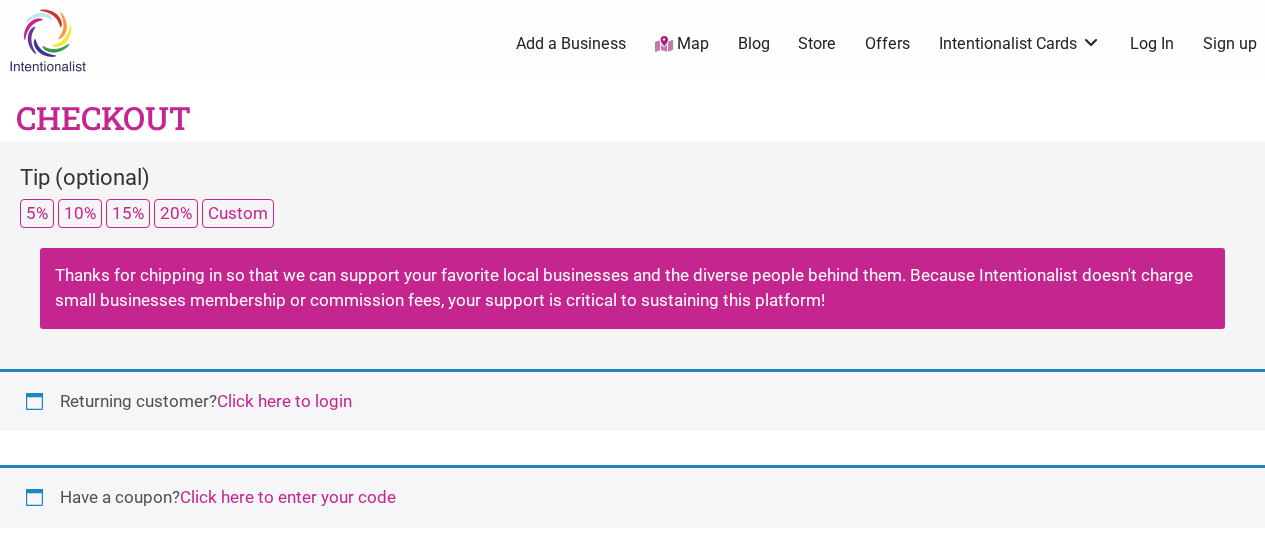 select on "WA" 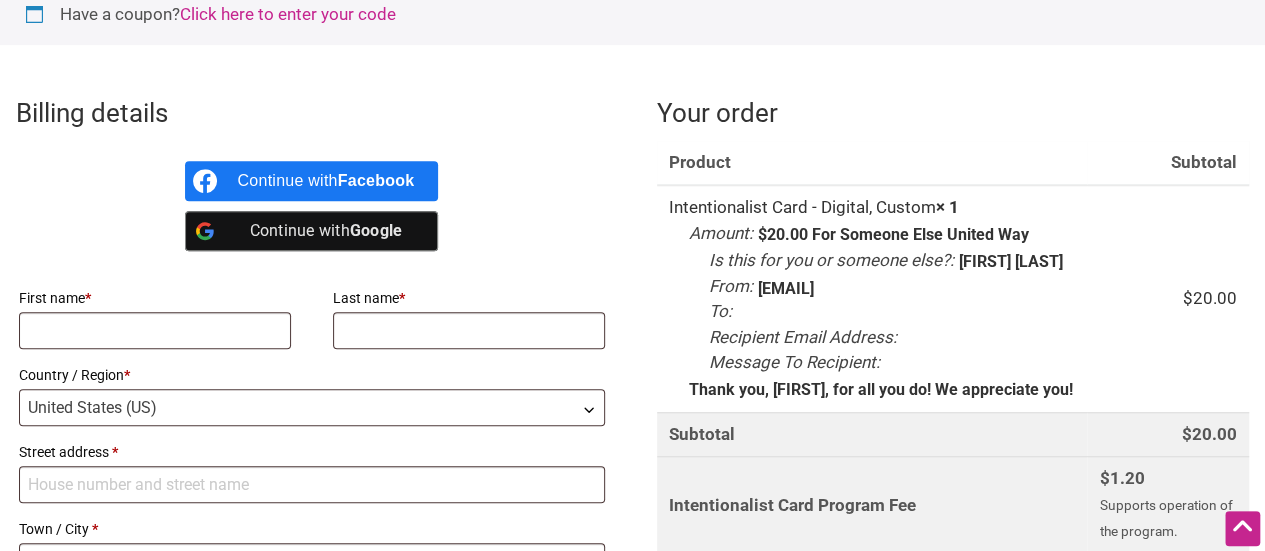 scroll, scrollTop: 600, scrollLeft: 0, axis: vertical 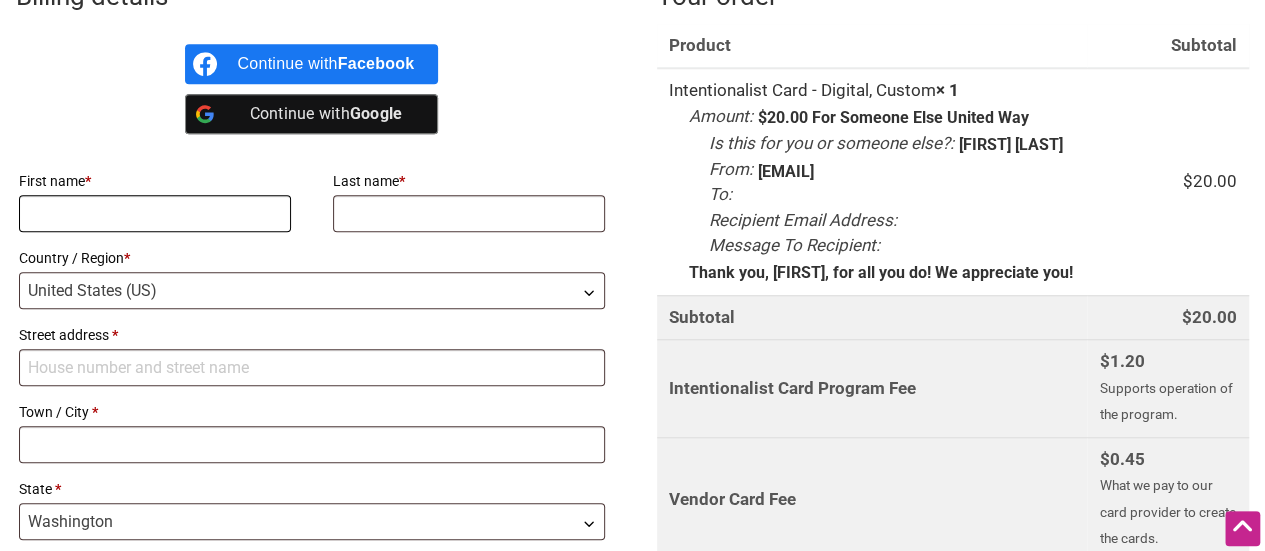 click on "First name  *" at bounding box center (155, 213) 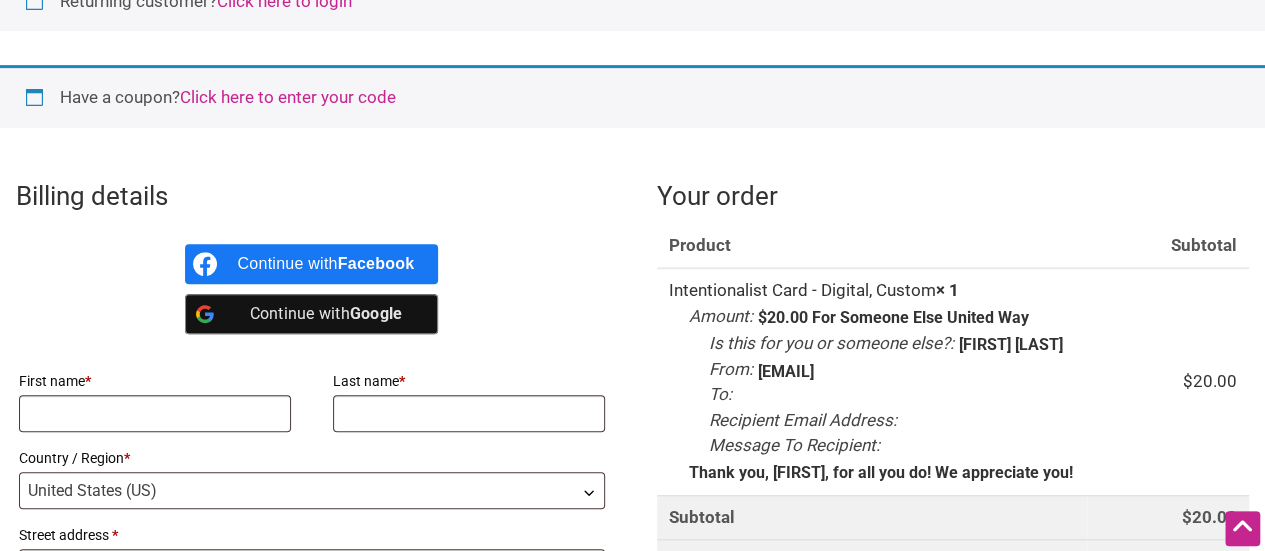 click on "Tip (optional)
5%
10%
15%
20%
Custom
Add tip to order
Remove tip
Thanks for chipping in so that we can support your favorite local businesses and the diverse people behind them. Because Intentionalist doesn't charge small businesses membership or commission fees, your support is critical to sustaining this platform!
Returning customer?  Click here to login
Username or email  * Required
Password  * Required
Remember me" at bounding box center [632, 558] 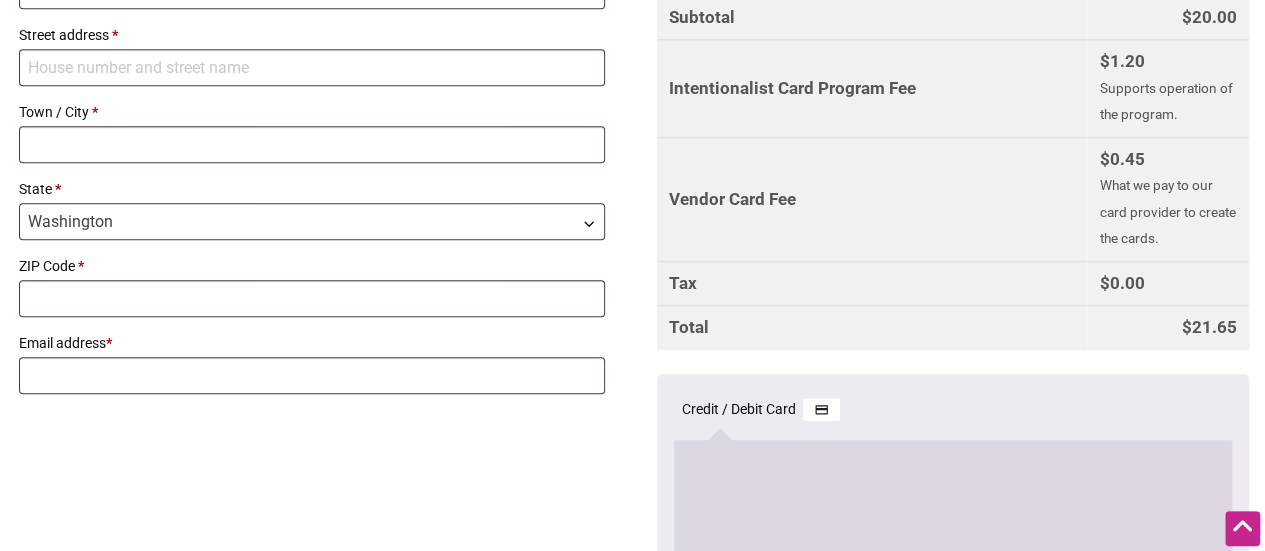 scroll, scrollTop: 700, scrollLeft: 0, axis: vertical 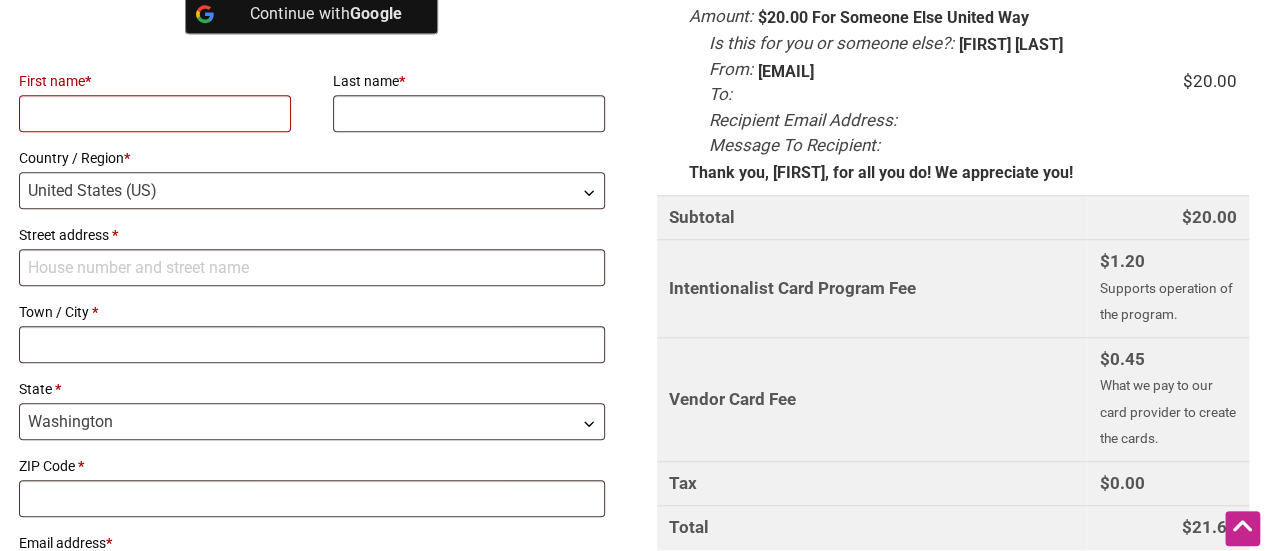 click on "First name  *" at bounding box center (155, 113) 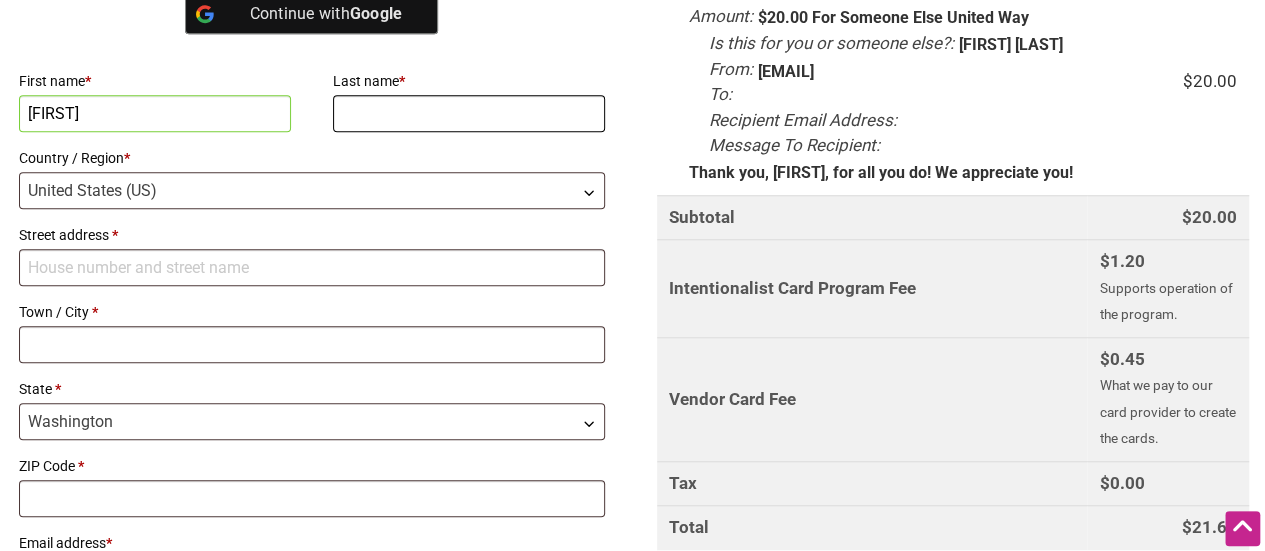 click on "Last name  *" at bounding box center [469, 113] 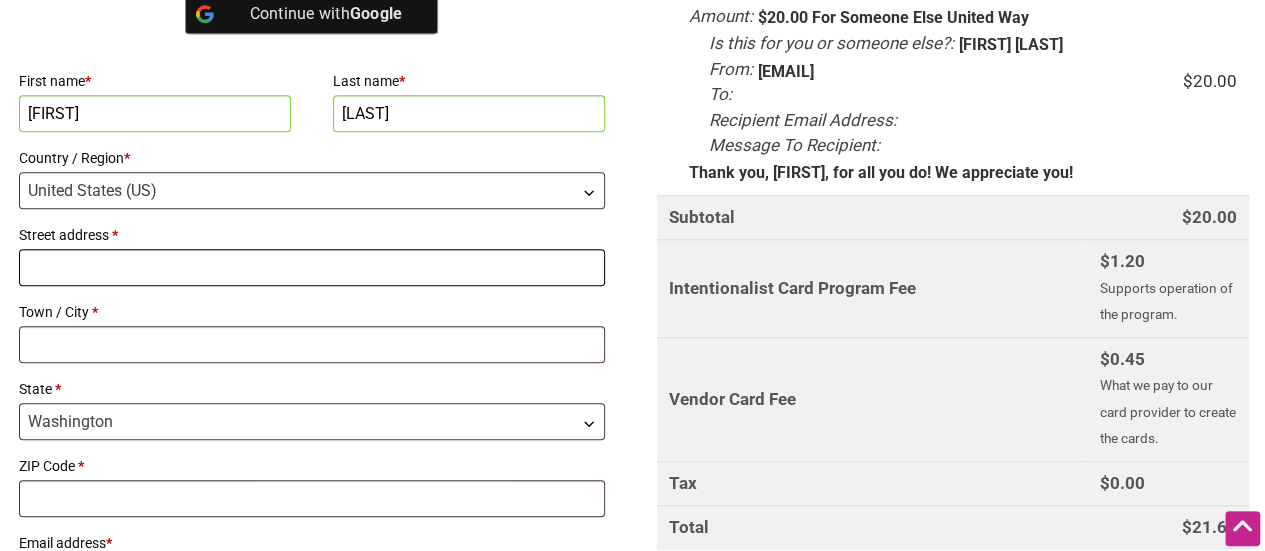 click on "Street address   *" at bounding box center (312, 267) 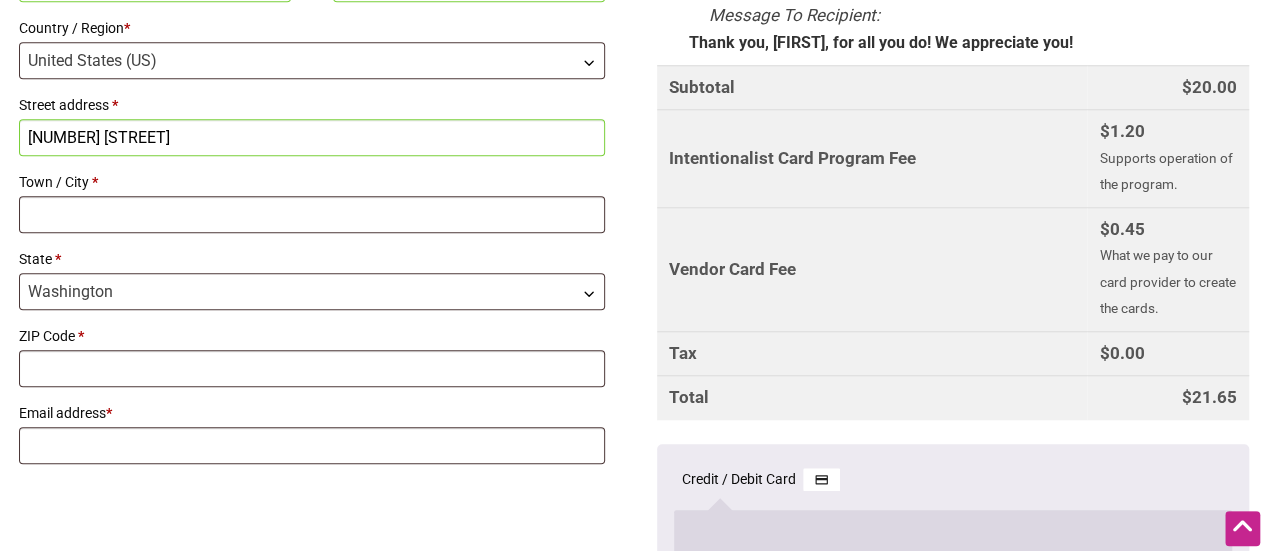 scroll, scrollTop: 900, scrollLeft: 0, axis: vertical 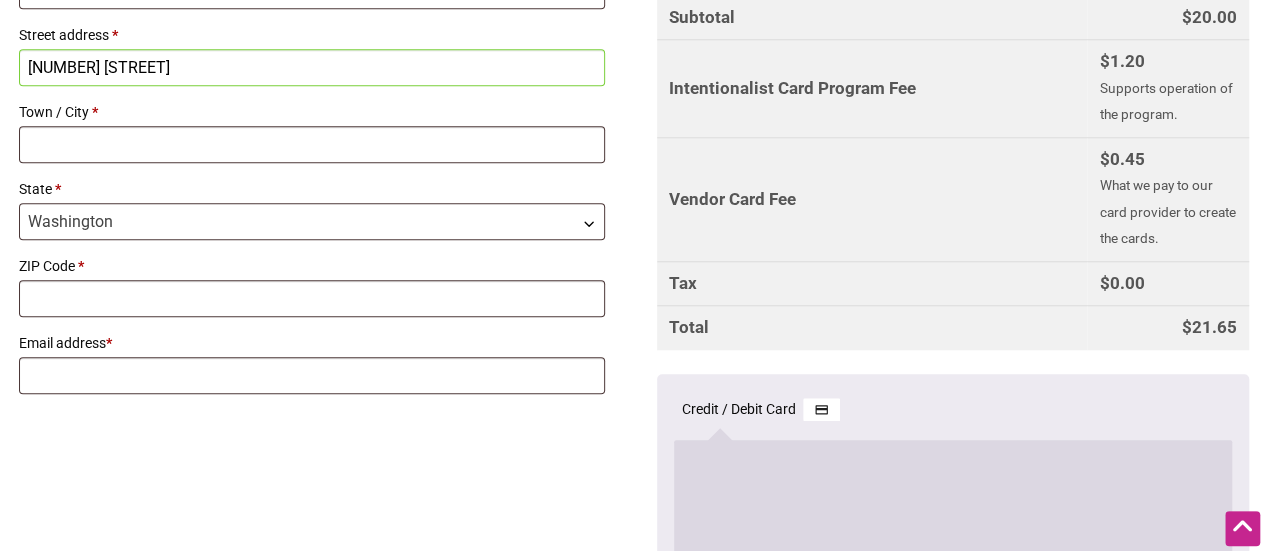 click on "Town / City   *" at bounding box center (312, 112) 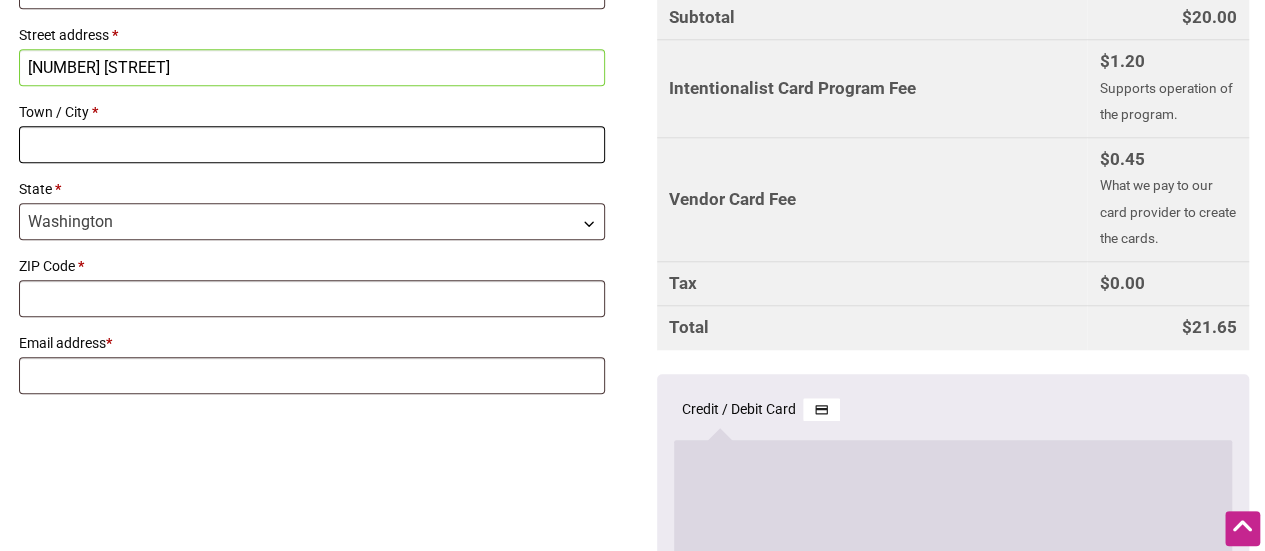 click on "Town / City   *" at bounding box center (312, 144) 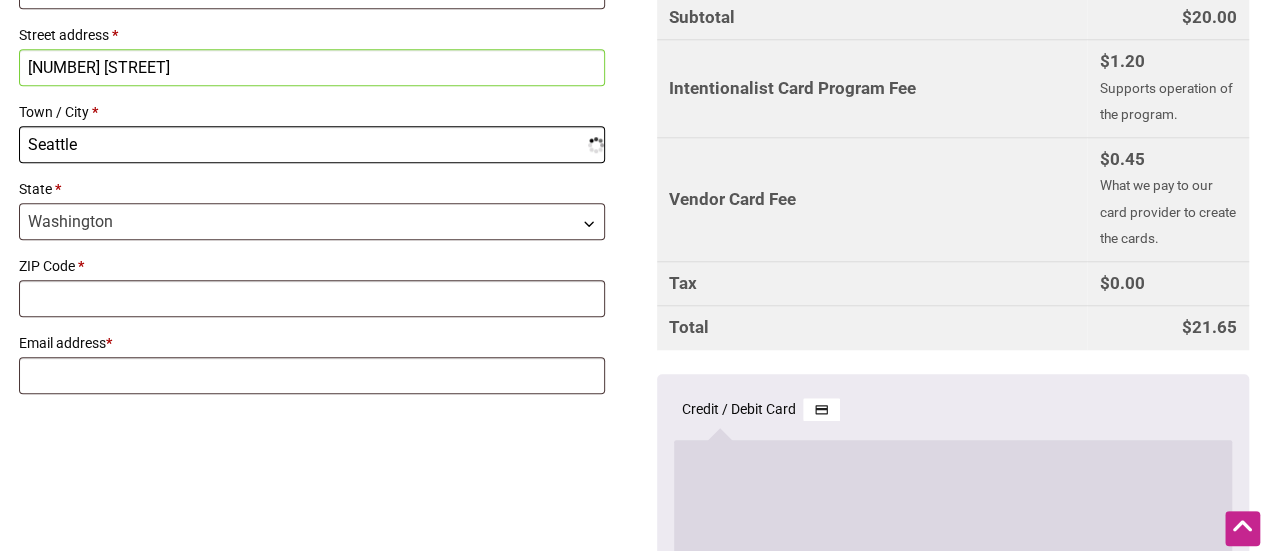 type on "Seattle" 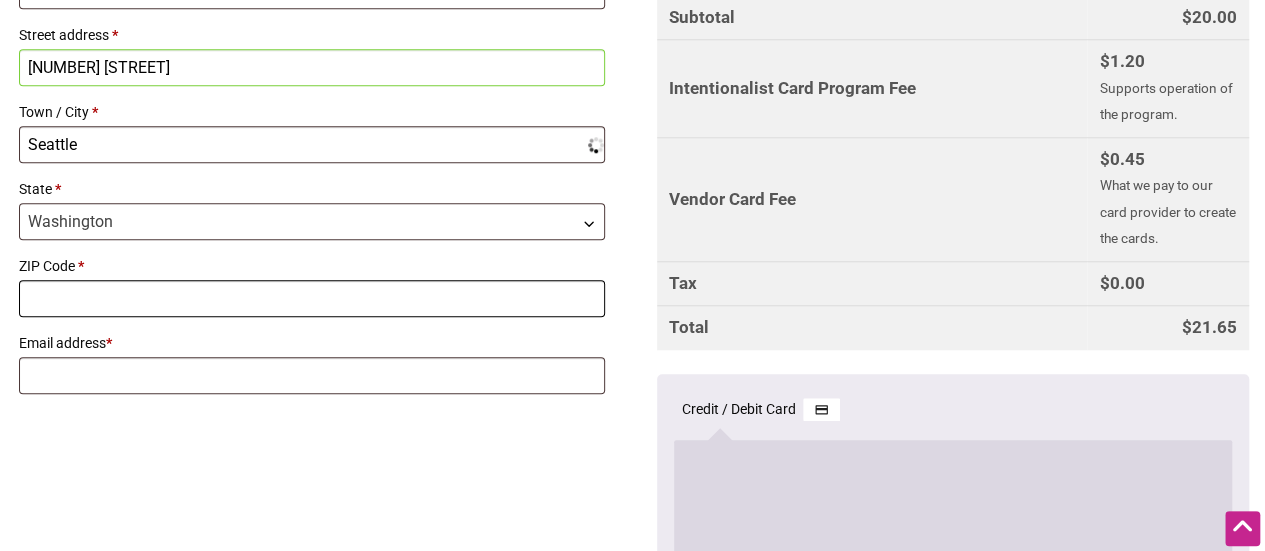 click on "ZIP Code   *" at bounding box center [312, 298] 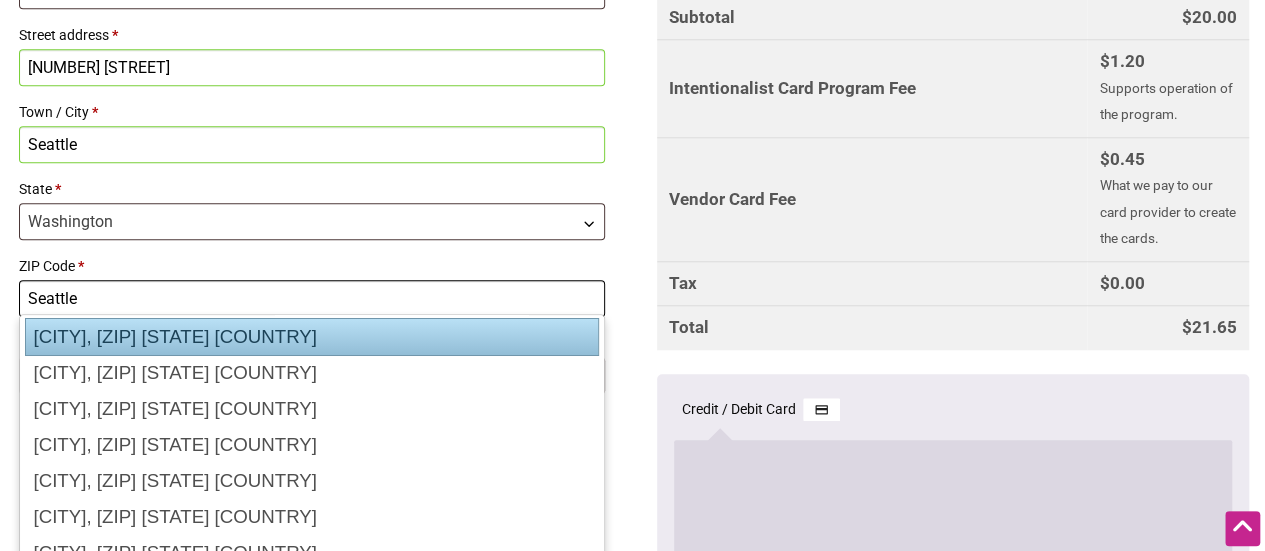 click on "Seattle, 98104 Washington US" at bounding box center [312, 337] 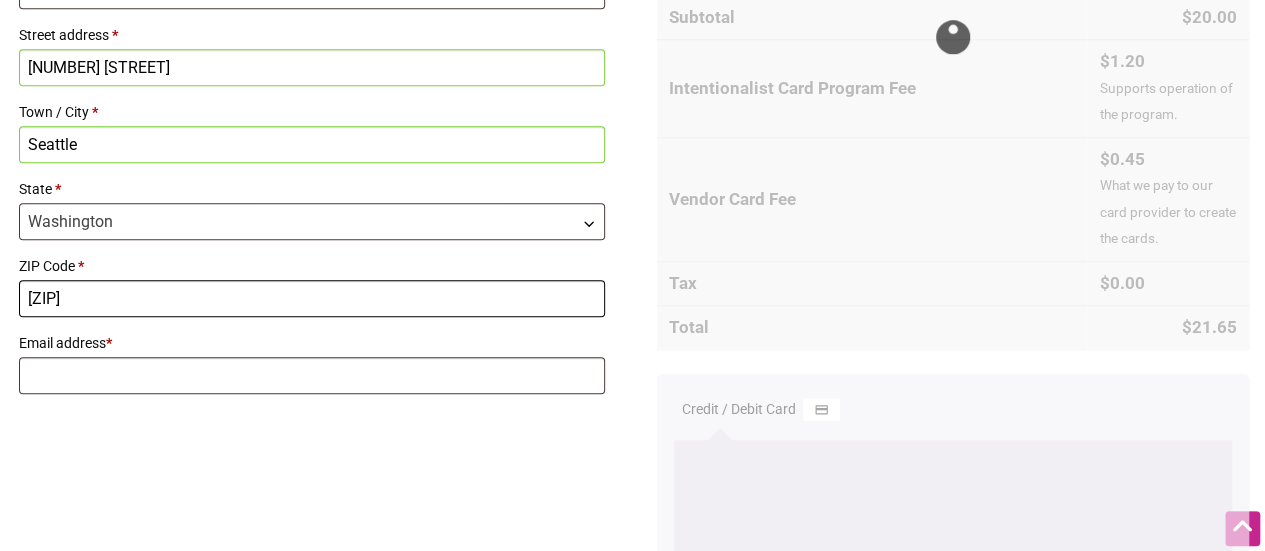 type on "98104" 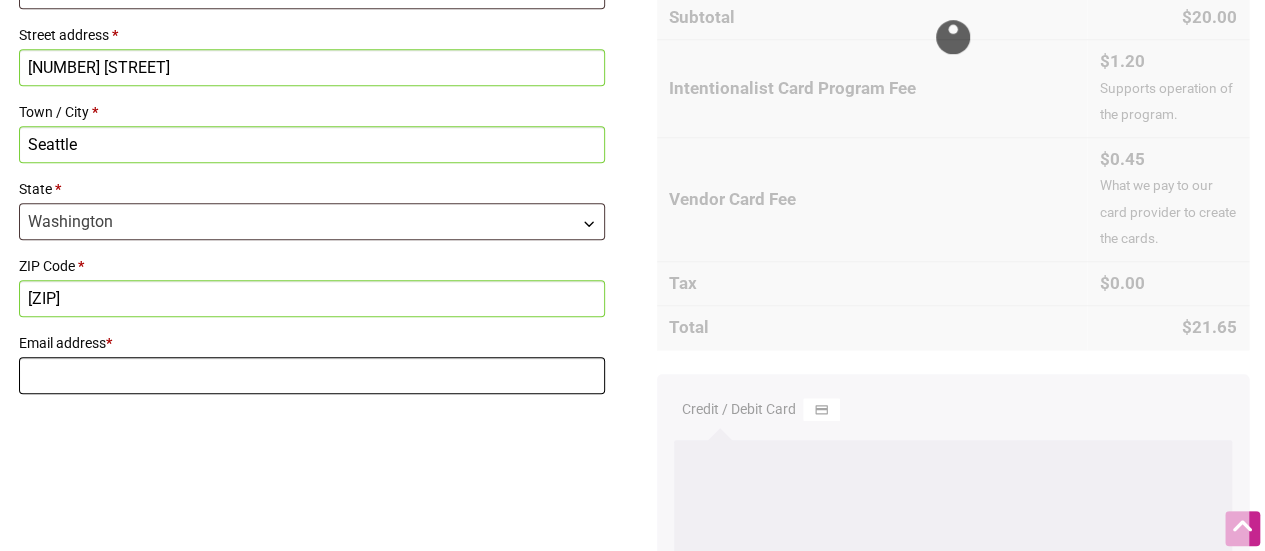 click on "Email address  *" at bounding box center (312, 375) 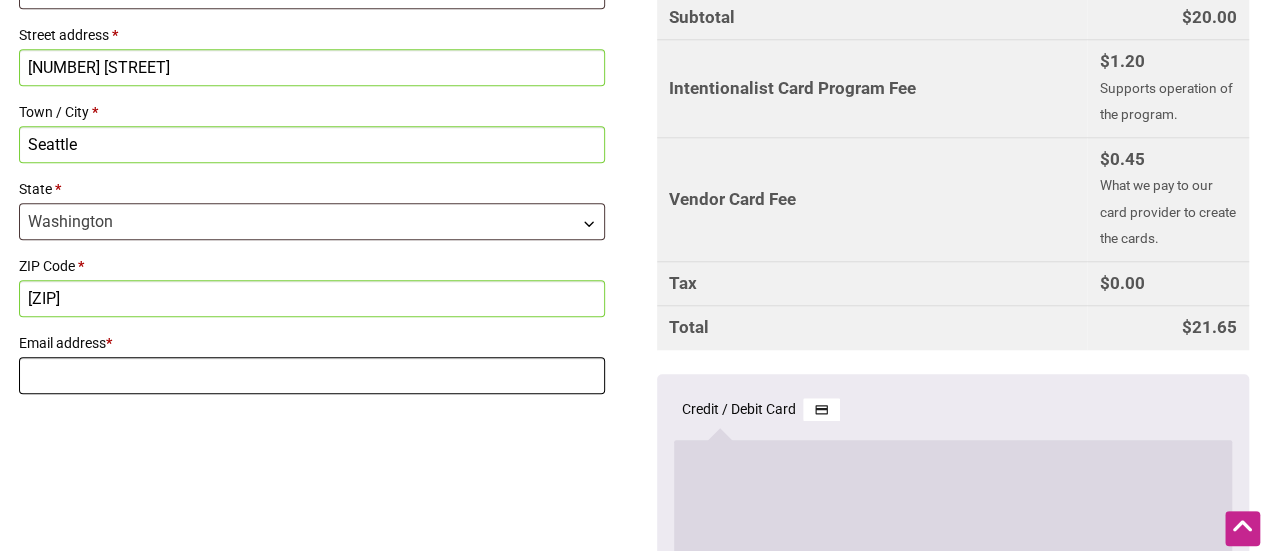 type on "psutarat@uwkc.org" 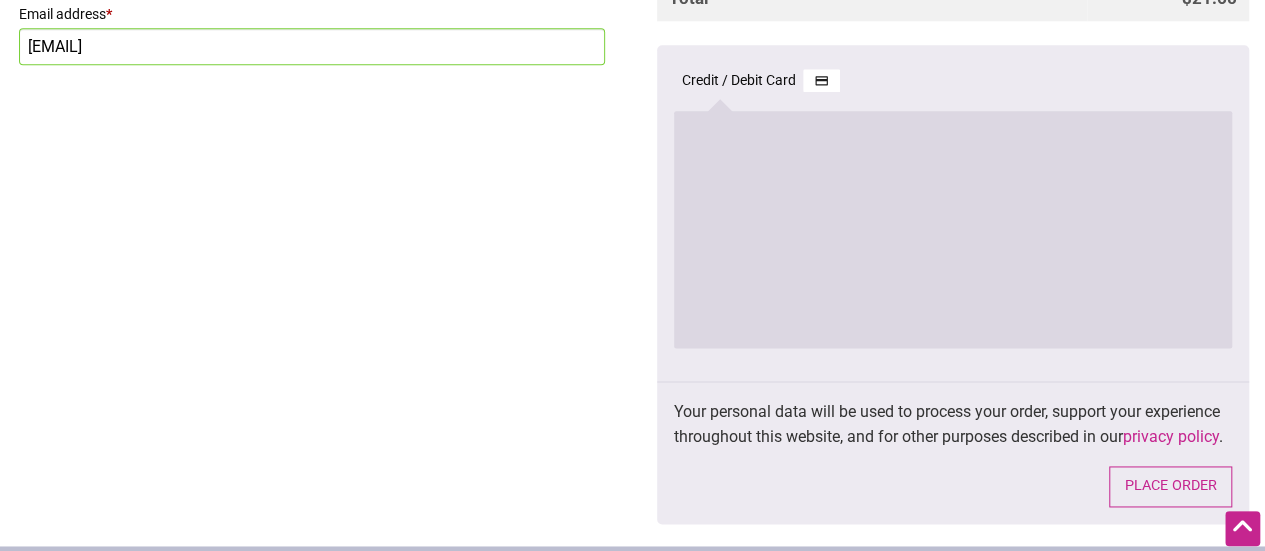 scroll, scrollTop: 1200, scrollLeft: 0, axis: vertical 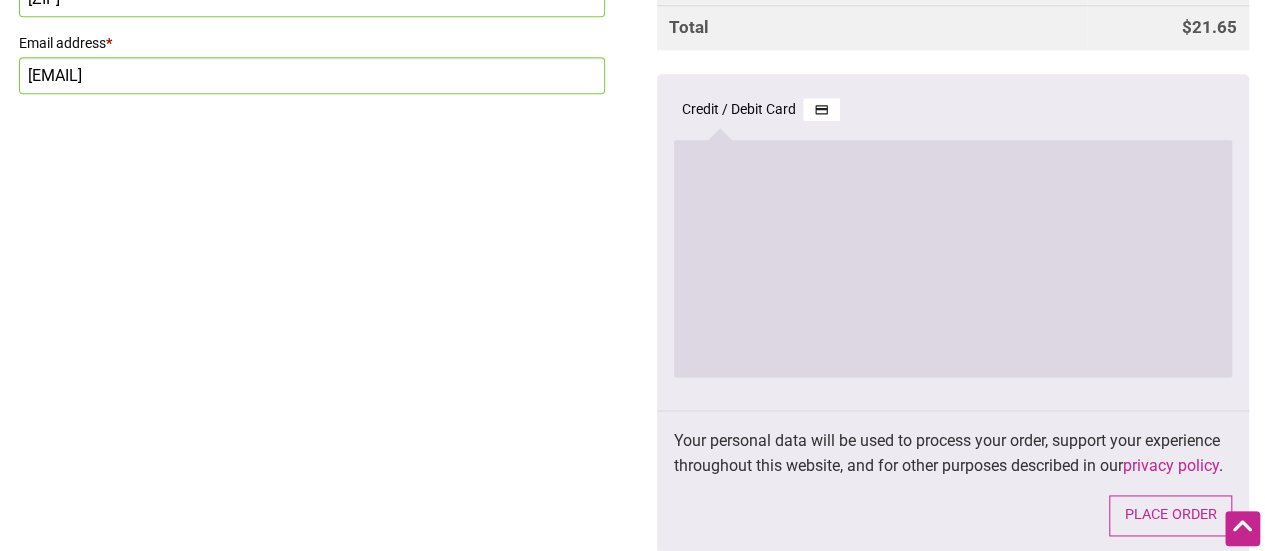 click on "Billing details
Continue with  Facebook Continue with  Google
First name  * Elizabeth Last name  * Sto Domingo Country / Region  * Select a country / region… Canada United States (US) United States (US) Street address   * 720 2nd Ave Town / City   * Seattle State   * Select an option… Alabama Alaska Arizona Arkansas California Colorado Connecticut Delaware District of Columbia Florida Georgia Hawaii Idaho Illinois Indiana Iowa Kansas Kentucky Louisiana Maine Maryland Massachusetts Michigan Minnesota Mississippi Missouri Montana Nebraska Nevada New Hampshire New Jersey New Mexico New York North Carolina North Dakota Ohio Oklahoma Oregon Pennsylvania Rhode Island South Carolina South Dakota Tennessee Texas Utah Vermont Virginia West Virginia Wisconsin Wyoming Armed Forces (AA) Armed Forces (AE) Armed Forces (AP) Washington Washington ZIP Code   * 98104 Email address  * psutarat@uwkc.org" at bounding box center [632, -32] 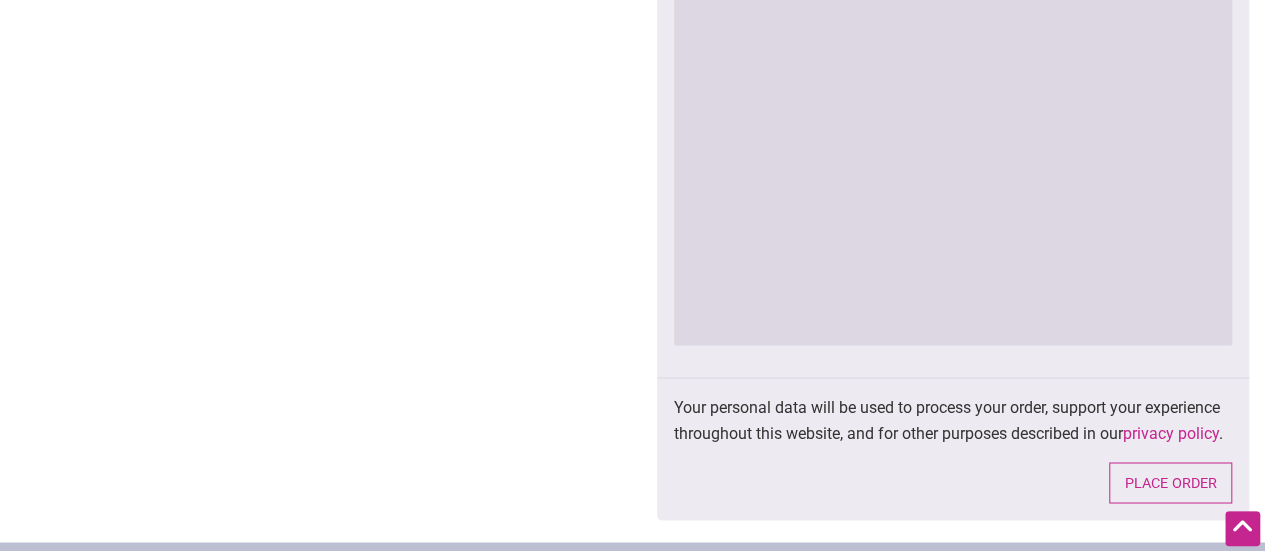 scroll, scrollTop: 1400, scrollLeft: 0, axis: vertical 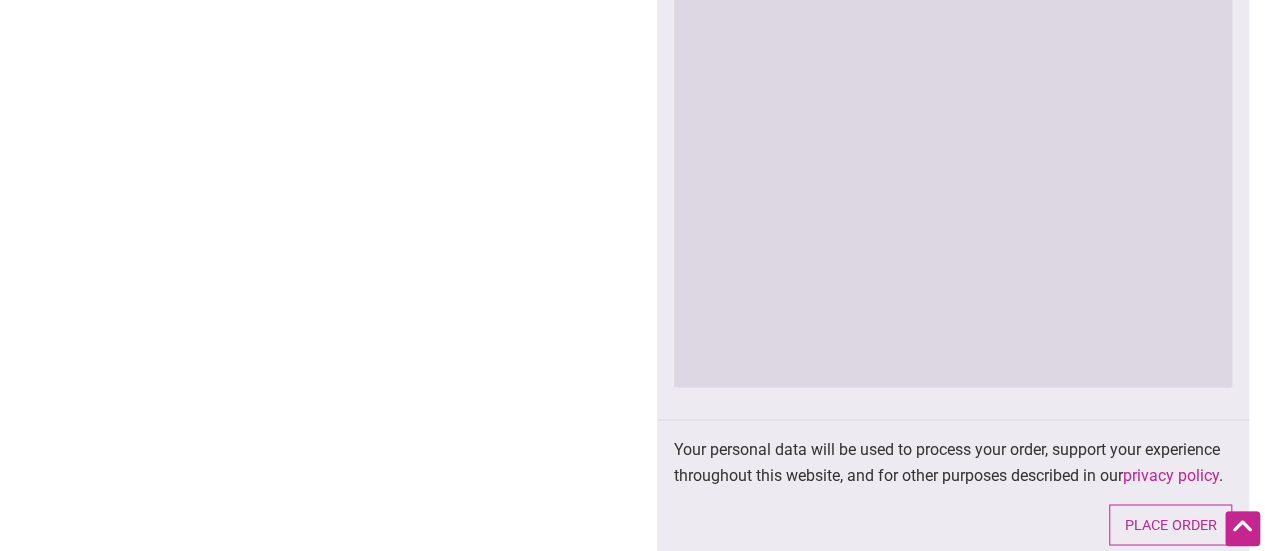 click on "Billing details
Continue with  Facebook Continue with  Google
First name  * Elizabeth Last name  * Sto Domingo Country / Region  * Select a country / region… Canada United States (US) United States (US) Street address   * 720 2nd Ave Town / City   * Seattle State   * Select an option… Alabama Alaska Arizona Arkansas California Colorado Connecticut Delaware District of Columbia Florida Georgia Hawaii Idaho Illinois Indiana Iowa Kansas Kentucky Louisiana Maine Maryland Massachusetts Michigan Minnesota Mississippi Missouri Montana Nebraska Nevada New Hampshire New Jersey New Mexico New York North Carolina North Dakota Ohio Oklahoma Oregon Pennsylvania Rhode Island South Carolina South Dakota Tennessee Texas Utah Vermont Virginia West Virginia Wisconsin Wyoming Armed Forces (AA) Armed Forces (AE) Armed Forces (AP) Washington Washington ZIP Code   * 98104 Email address  * psutarat@uwkc.org" at bounding box center (632, -127) 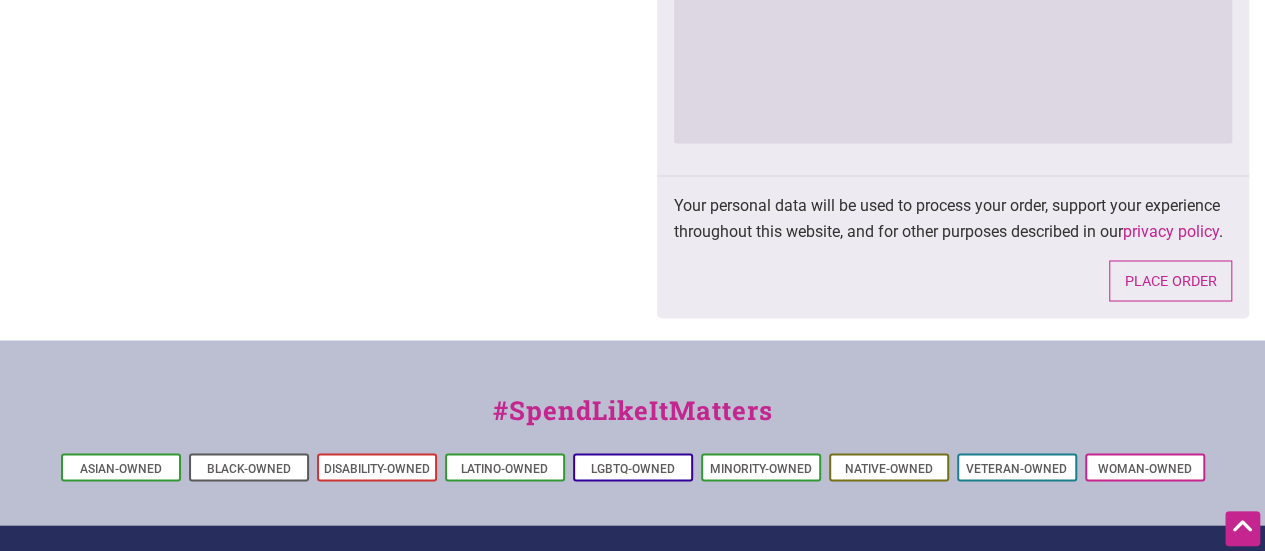 scroll, scrollTop: 1800, scrollLeft: 0, axis: vertical 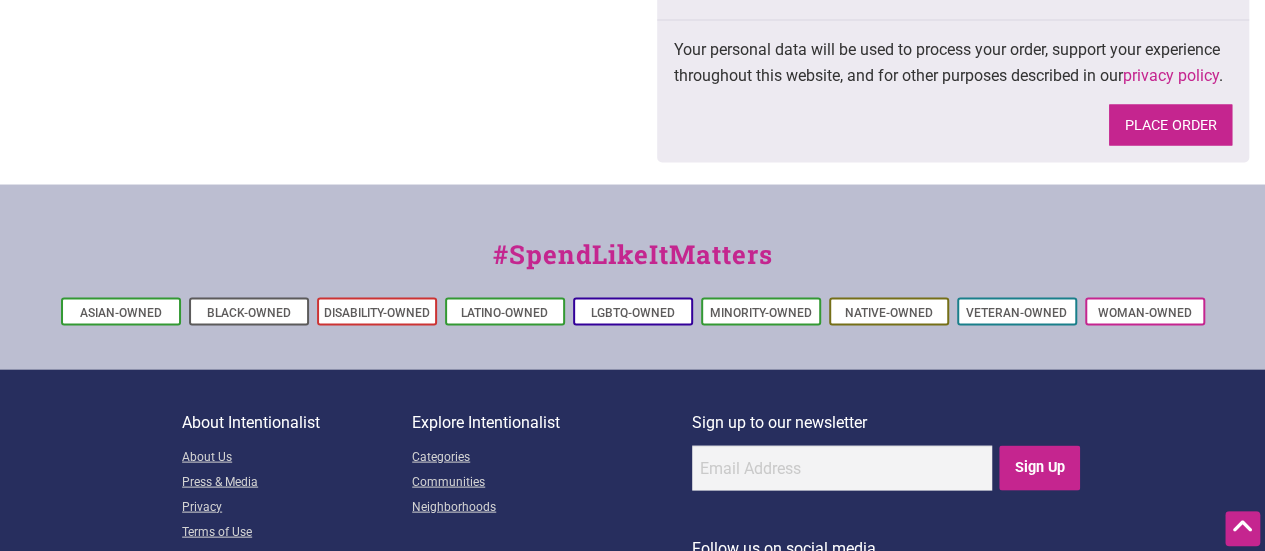 click on "Place order" at bounding box center (1170, 124) 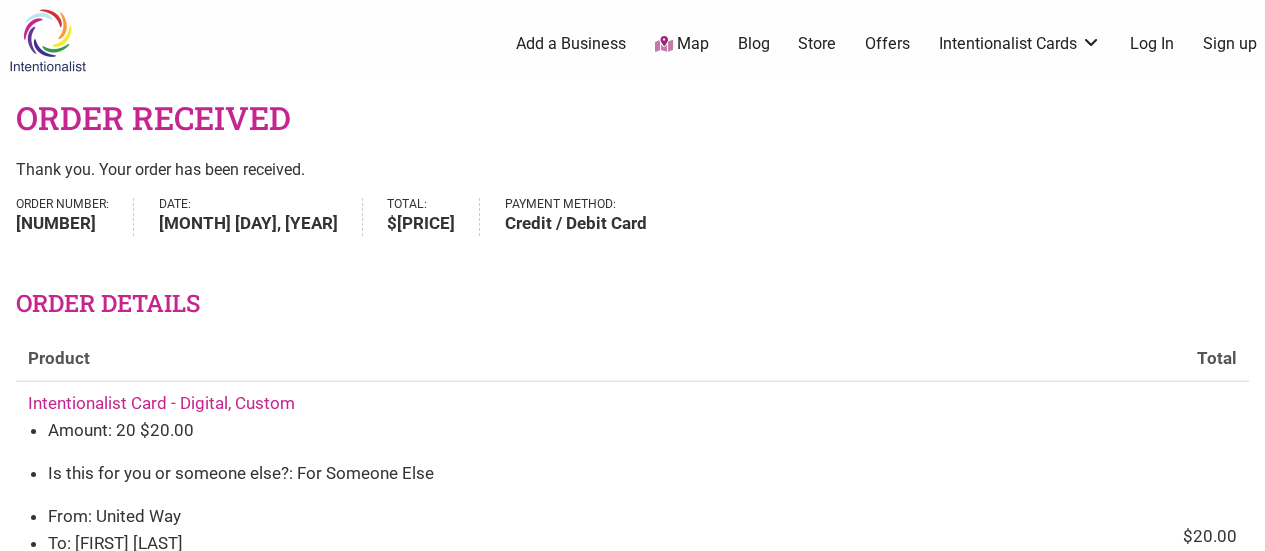 scroll, scrollTop: 0, scrollLeft: 0, axis: both 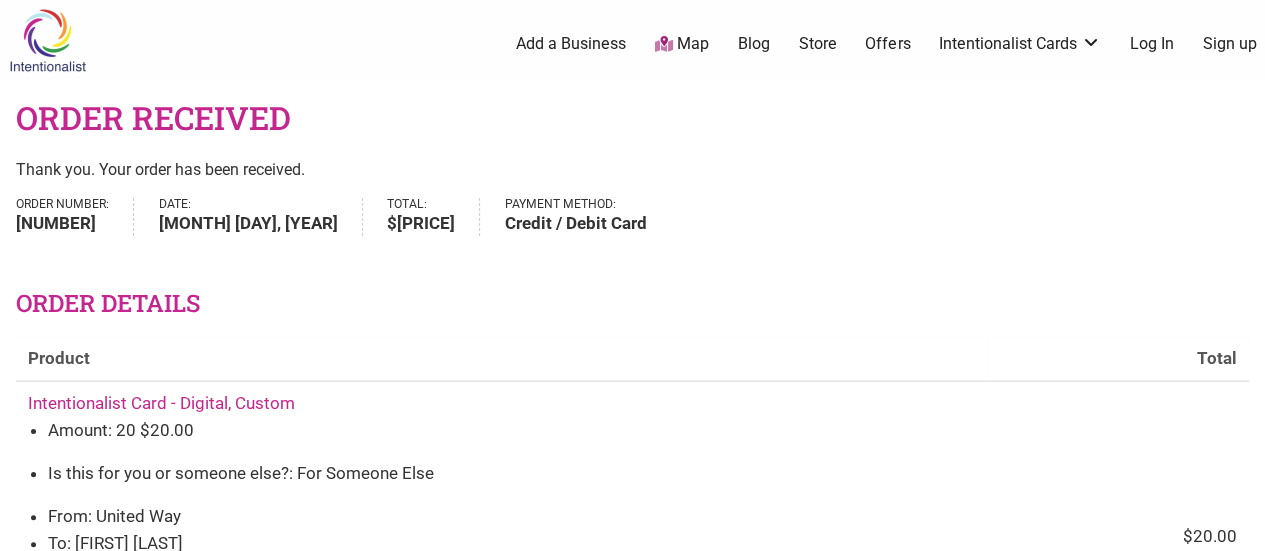 click on "Product
Product
Total
Intentionalist Card - Digital, Custom Amount:   [NUMBER]   $ [PRICE] Is this for you or someone else?:   For Someone Else   From:   [ORGANIZATION]   To:   [FIRST] [LAST]   Recipient Email Address:   [EMAIL]   Message To Recipient:   Thank you, [FIRST], for all you do! We appreciate you!     ×1 Status:   [SYS-COMPLETE]
$ [PRICE]
Actions:
Help
Subtotal:
$ [PRICE]
Intentionalist Card Program Fee:
$ [PRICE]
Vendor Card Fee:
$ [PRICE]
Tax:
$ [PRICE]
Payment method:
Credit / Debit Card
Total:
$ [PRICE]" at bounding box center (632, 653) 